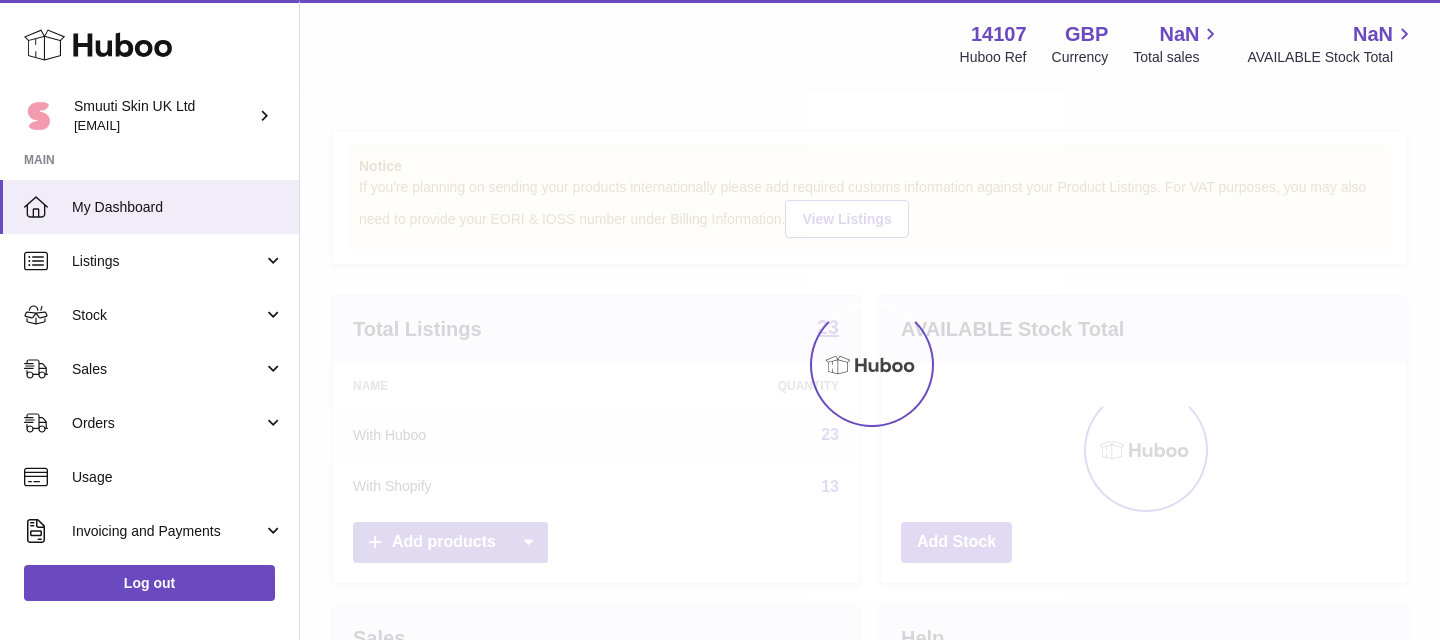 scroll, scrollTop: 0, scrollLeft: 0, axis: both 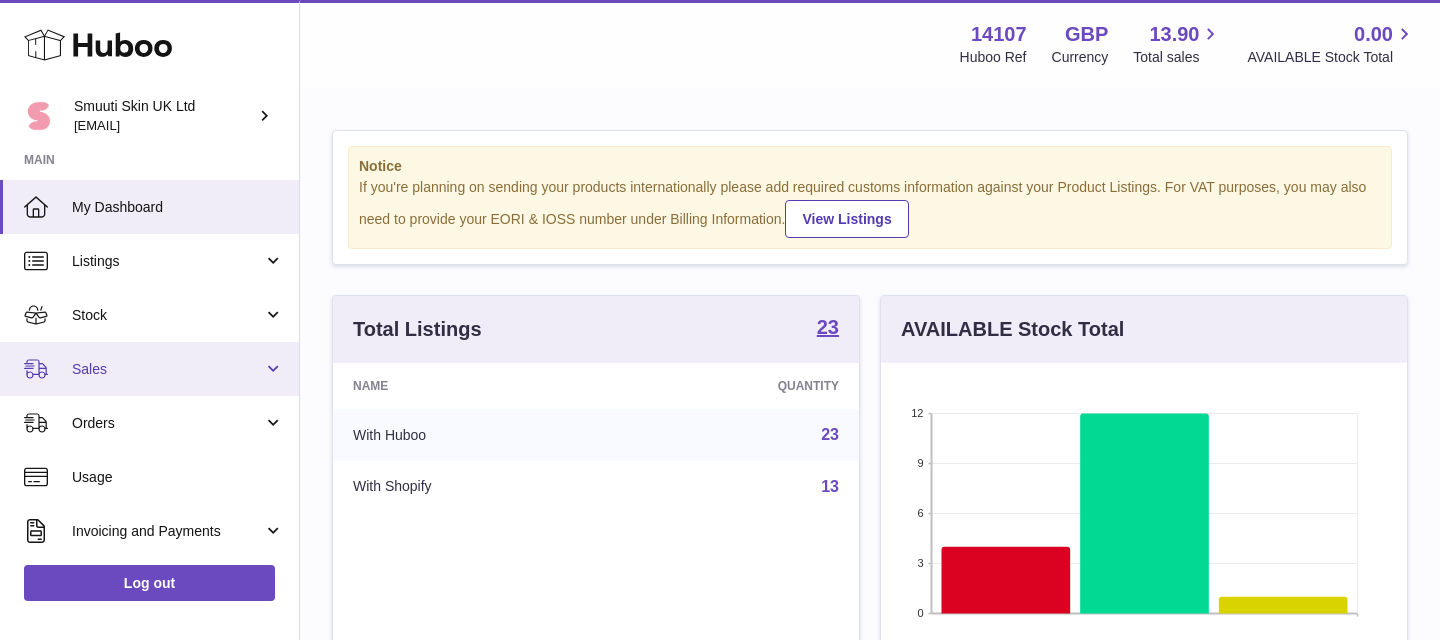 click on "Sales" at bounding box center (167, 369) 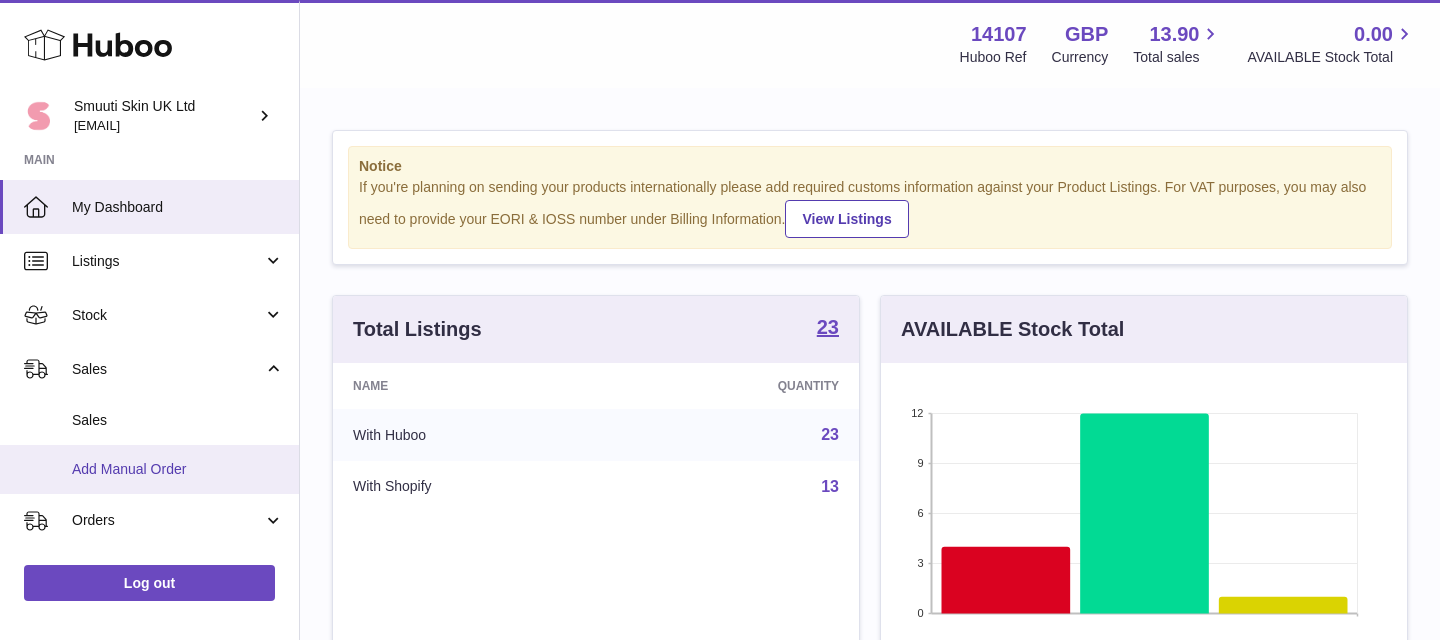 click on "Add Manual Order" at bounding box center [178, 469] 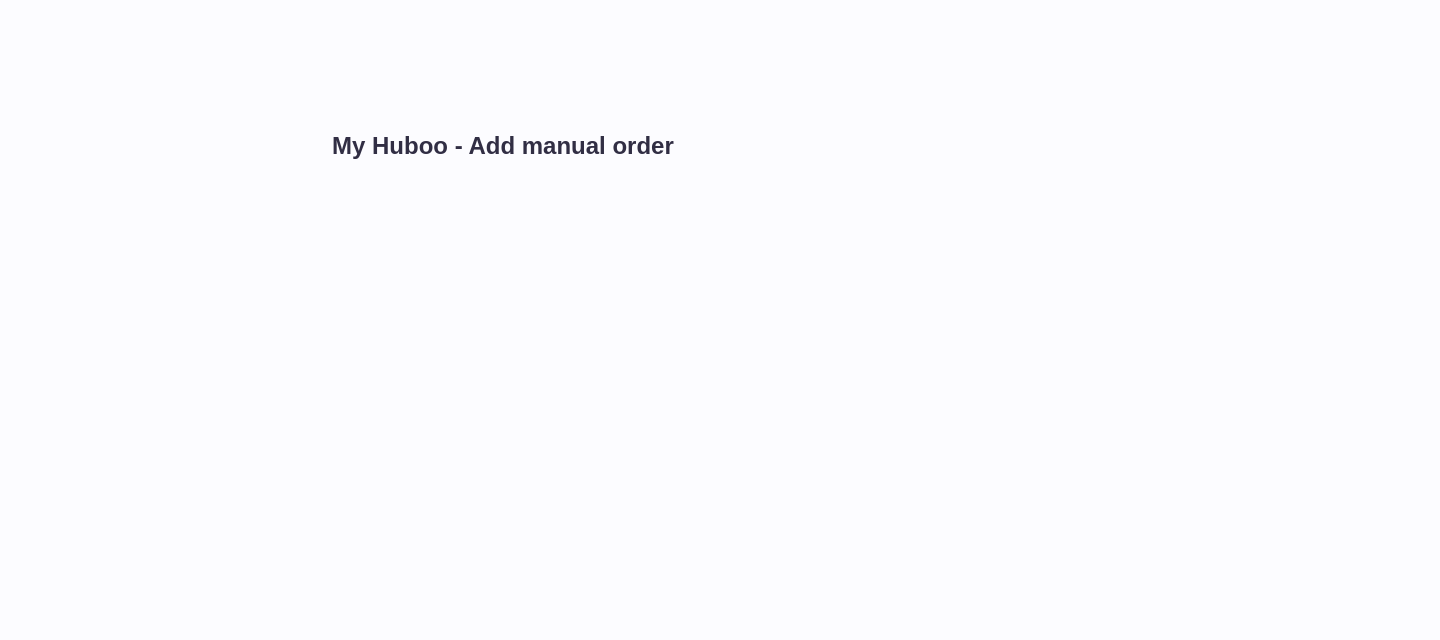 scroll, scrollTop: 0, scrollLeft: 0, axis: both 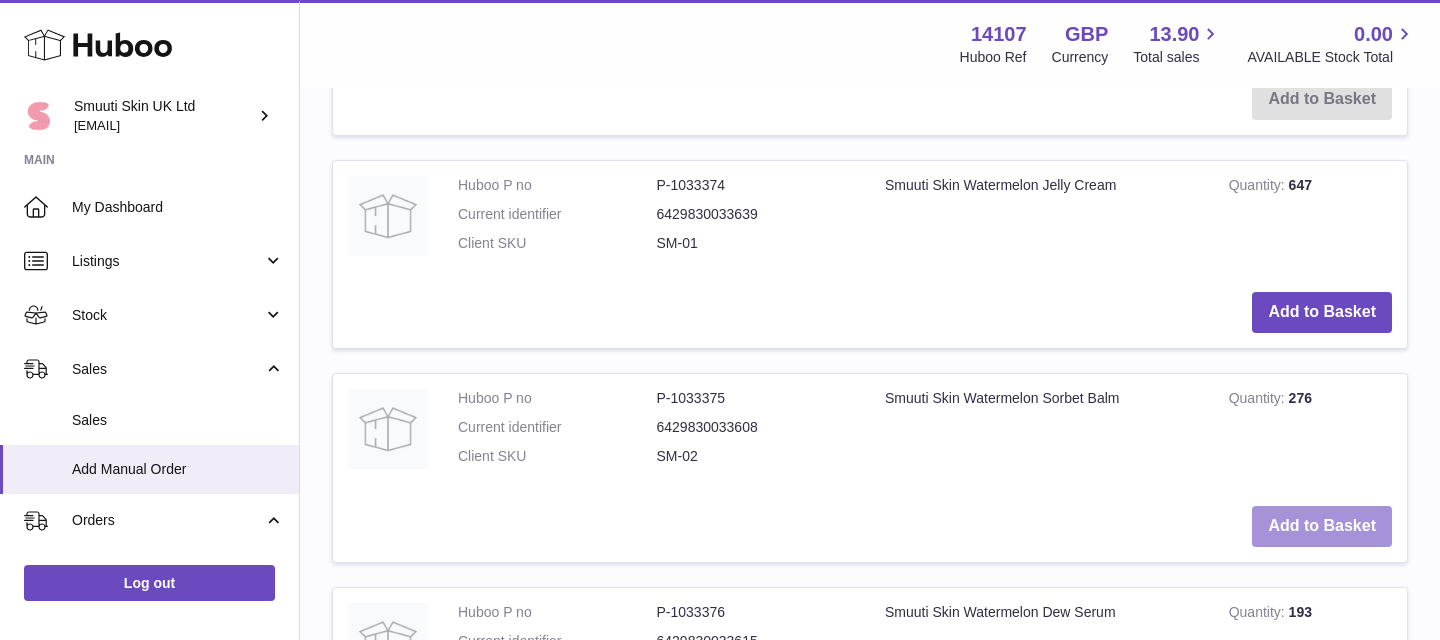 click on "Add to Basket" at bounding box center [1322, 526] 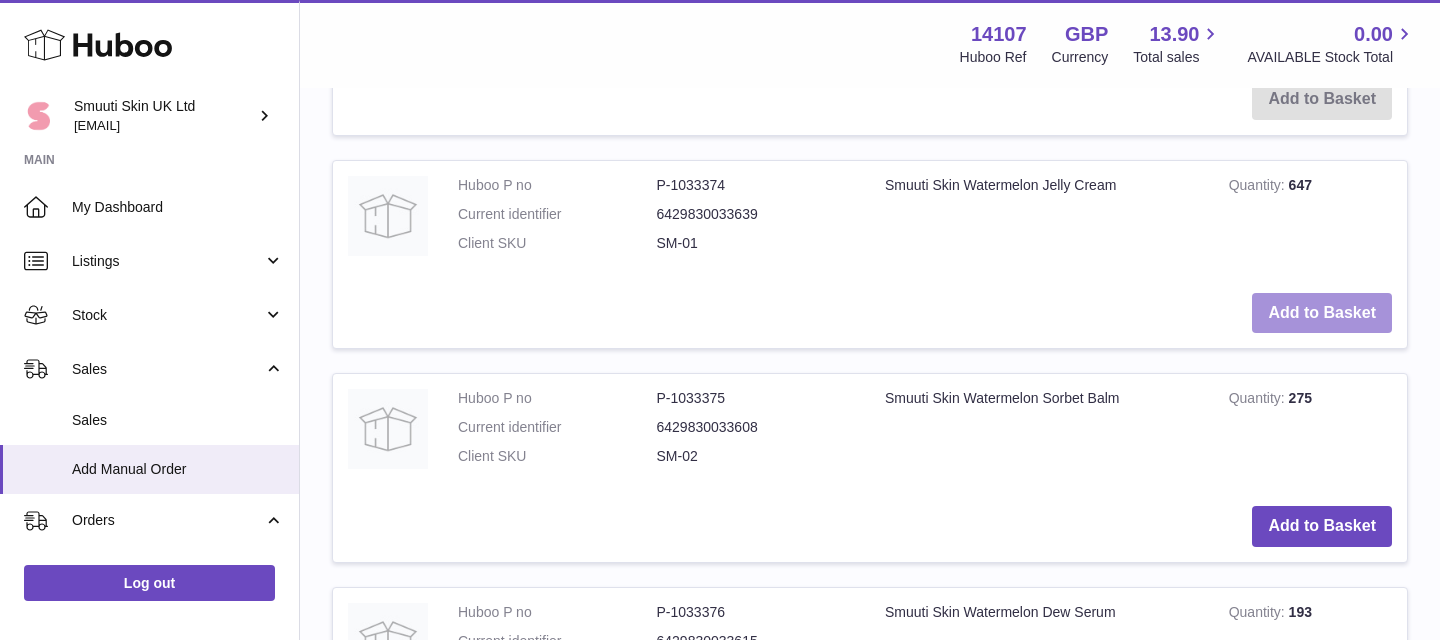 click on "Add to Basket" at bounding box center (1322, 313) 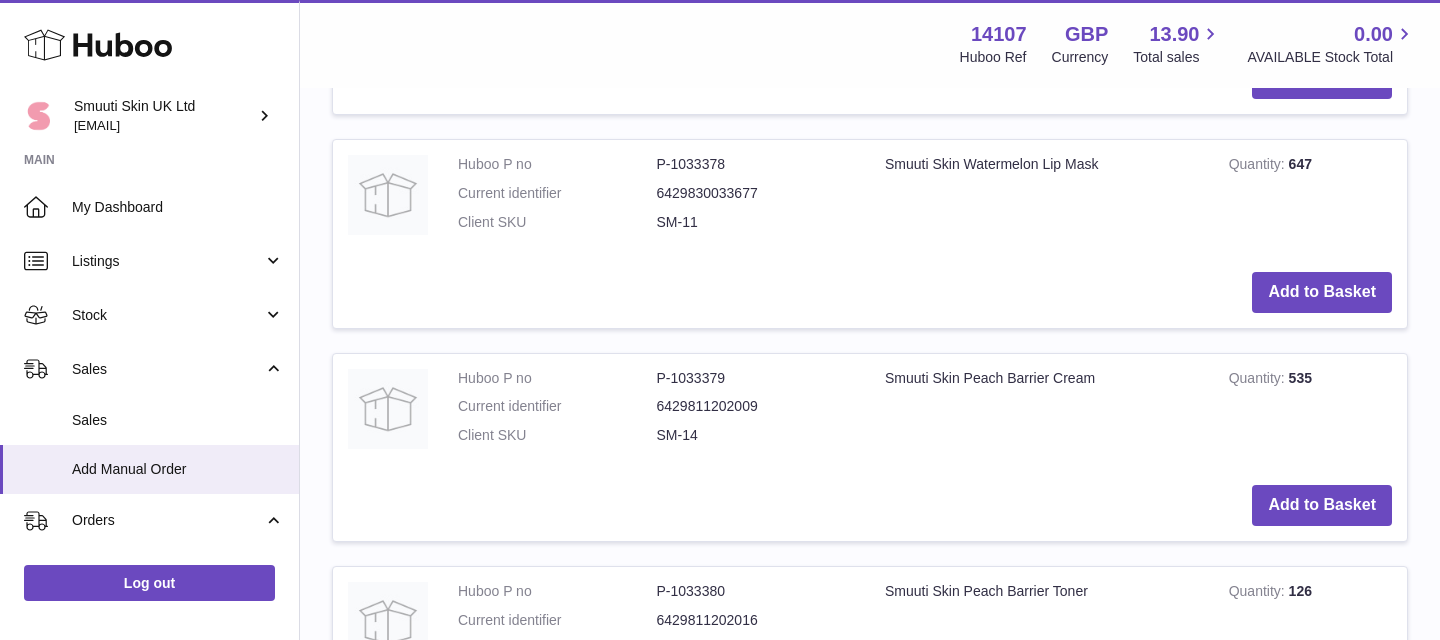 scroll, scrollTop: 2011, scrollLeft: 0, axis: vertical 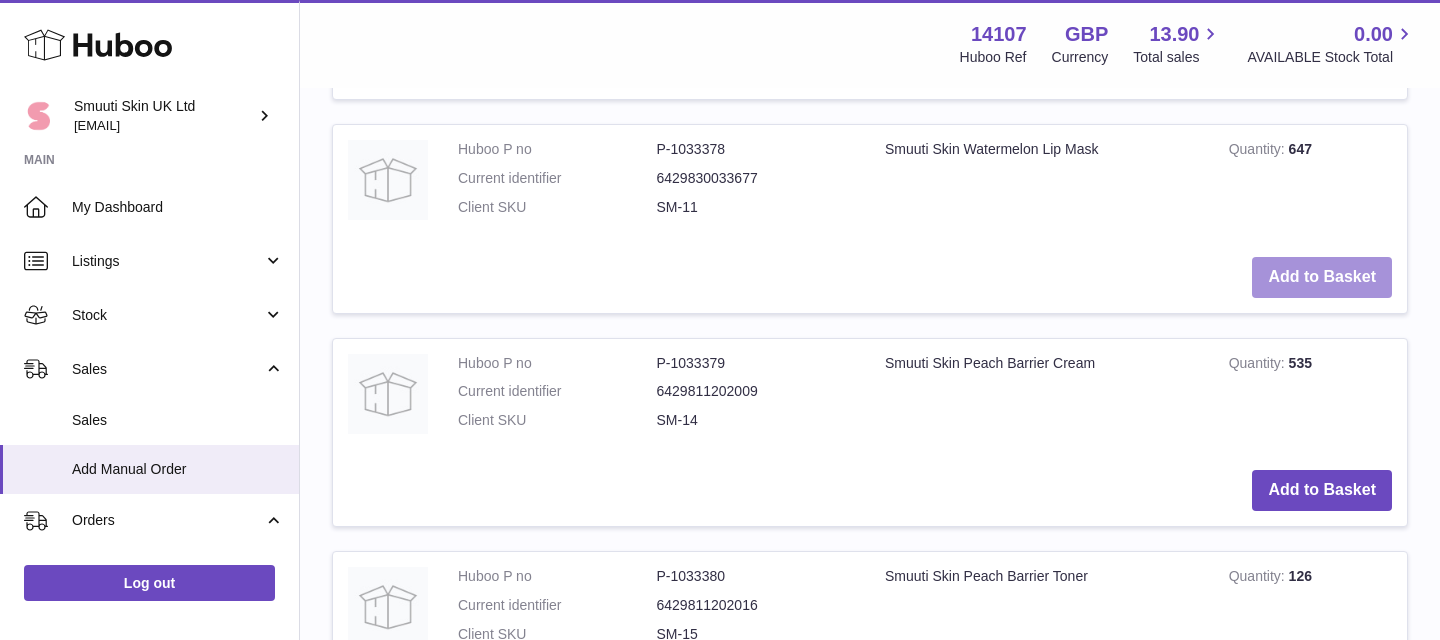 click on "Add to Basket" at bounding box center (1322, 277) 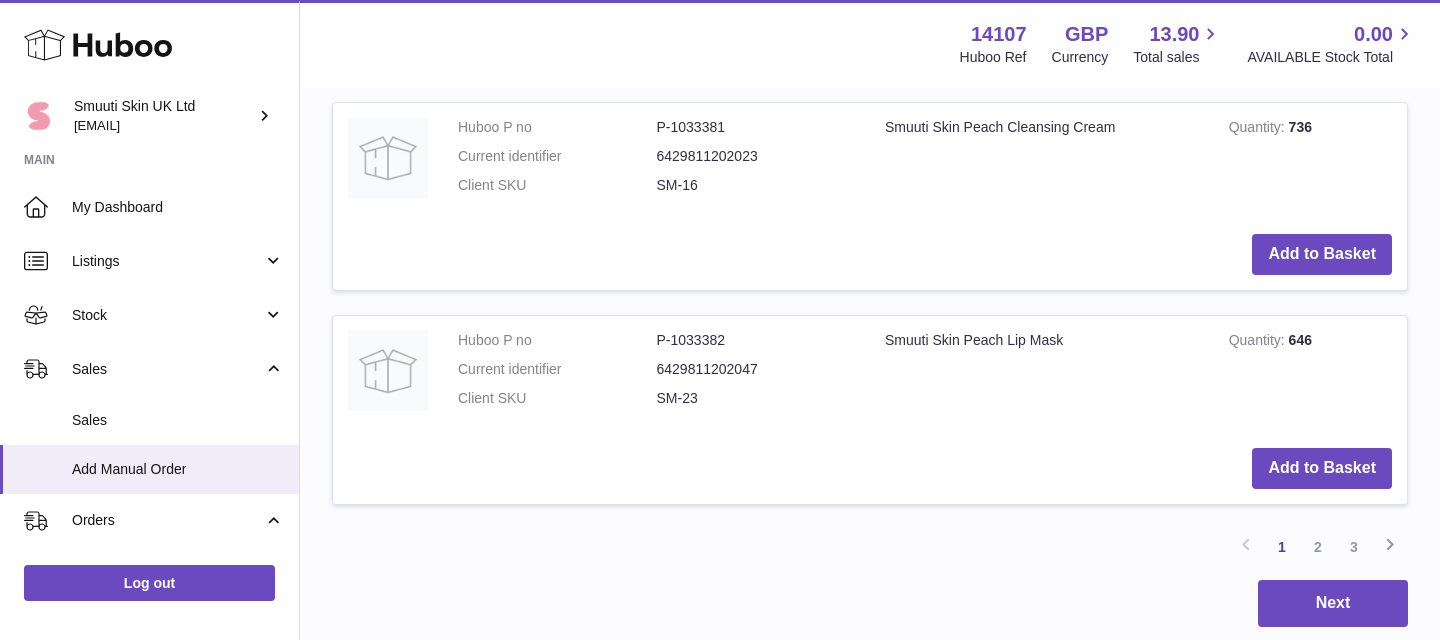 scroll, scrollTop: 3039, scrollLeft: 0, axis: vertical 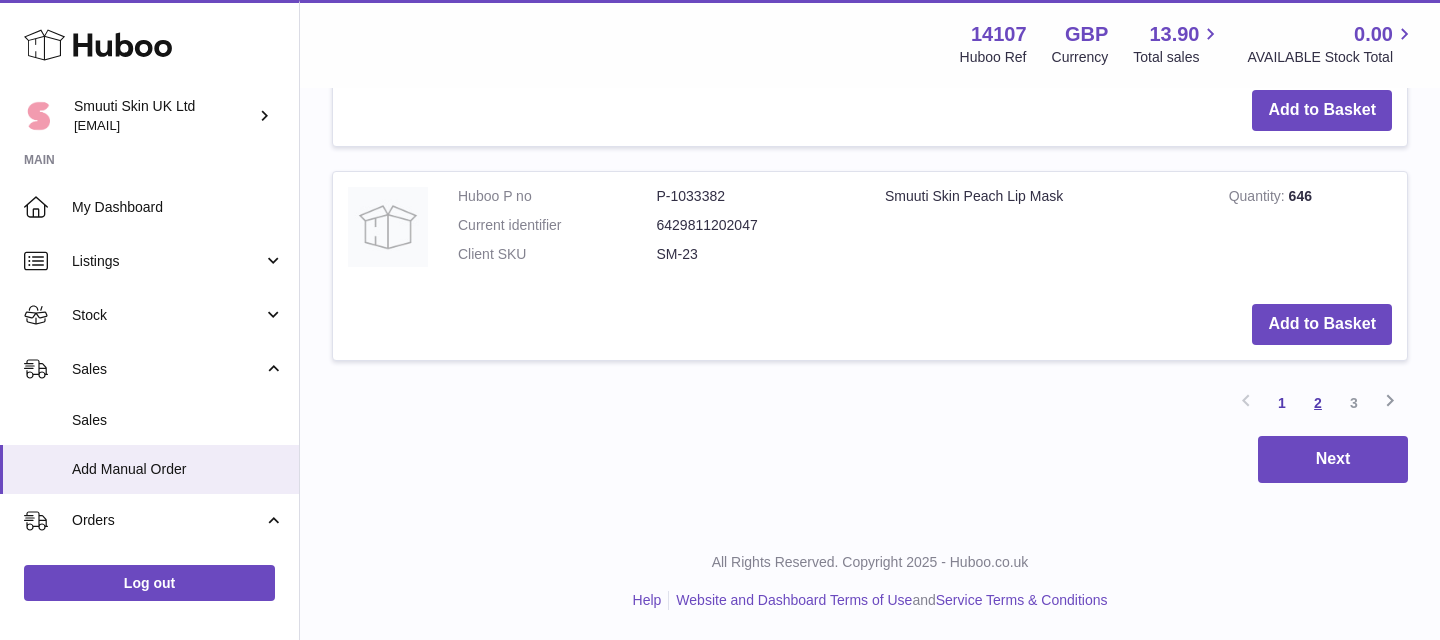 click on "2" at bounding box center (1318, 403) 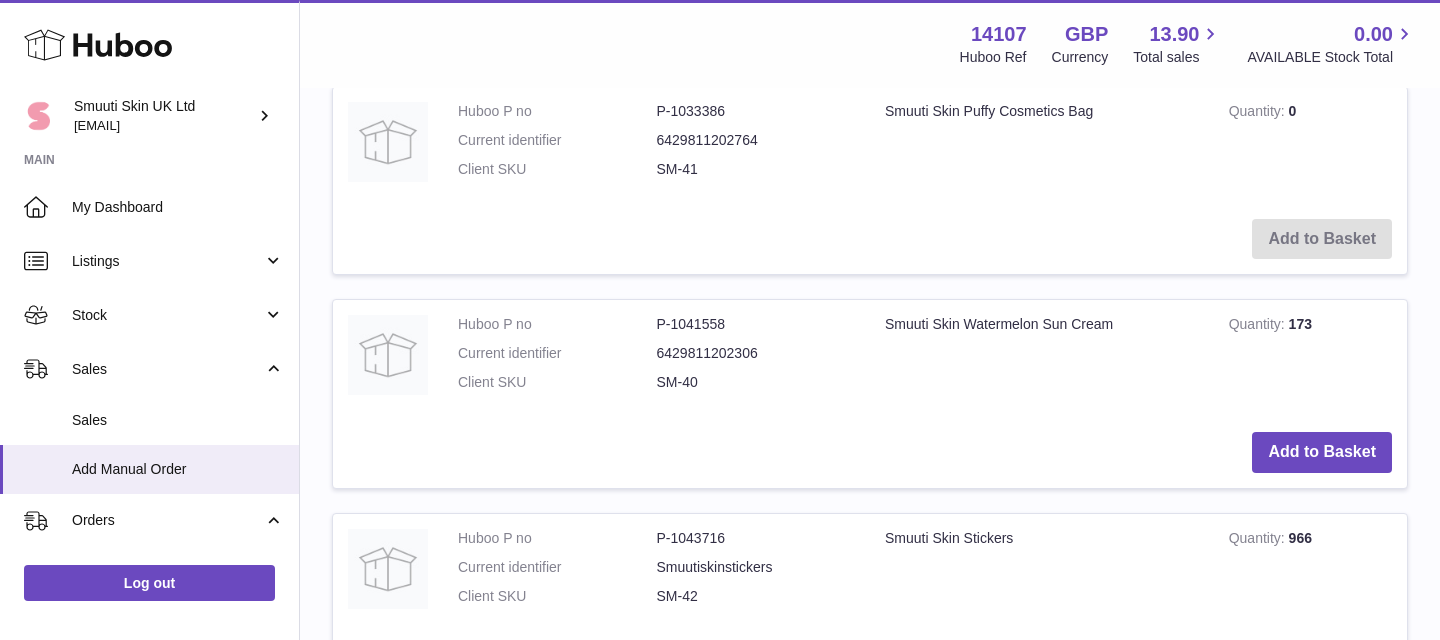 scroll, scrollTop: 1642, scrollLeft: 0, axis: vertical 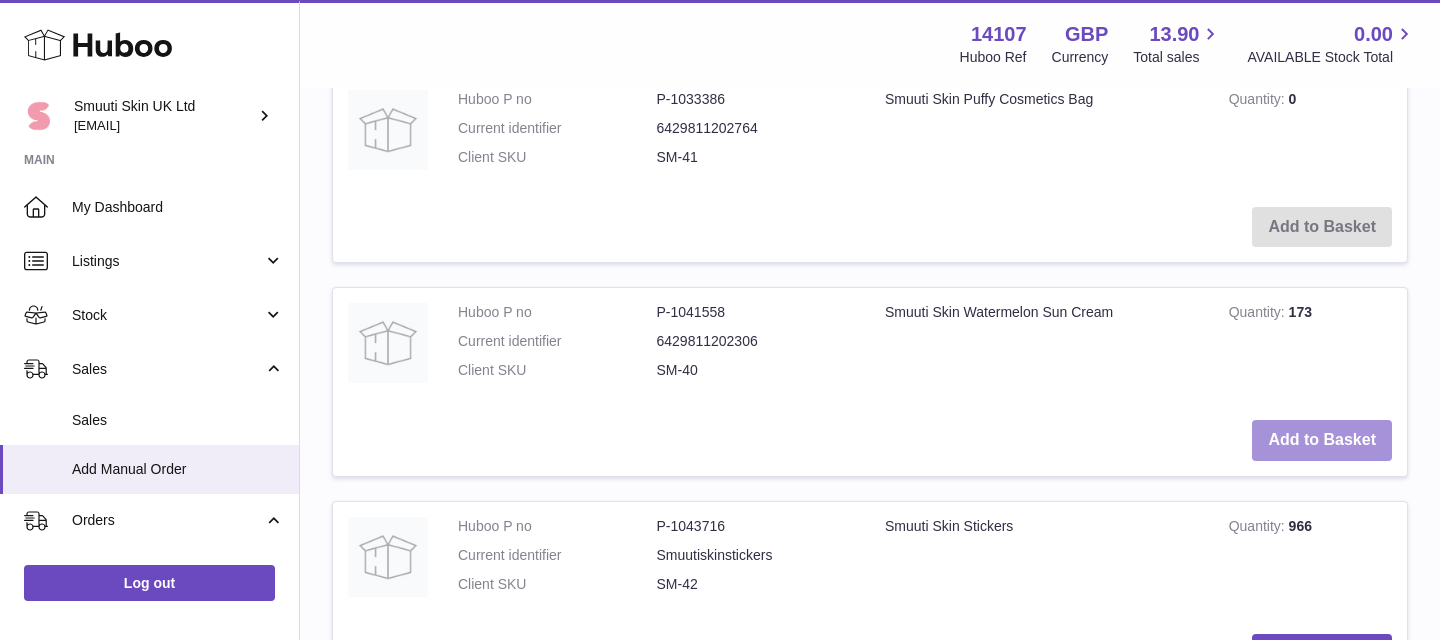 click on "Add to Basket" at bounding box center [1322, 440] 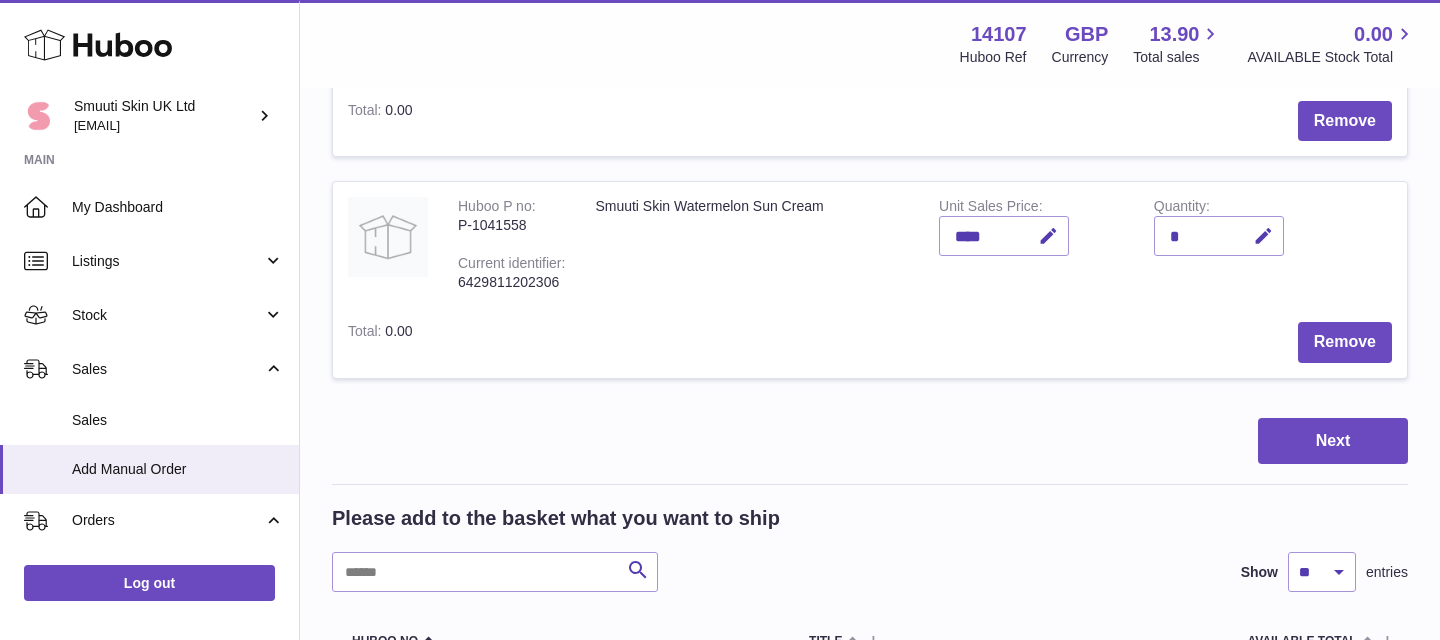 scroll, scrollTop: 840, scrollLeft: 0, axis: vertical 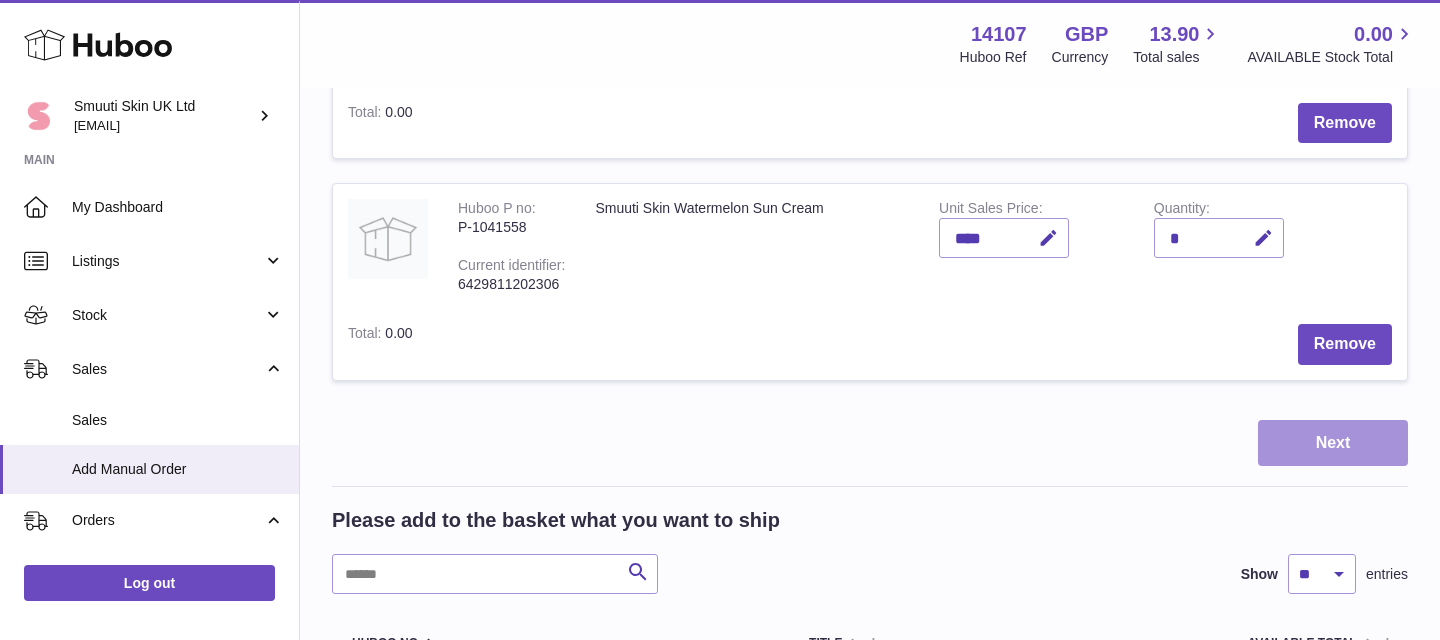 click on "Next" at bounding box center [1333, 443] 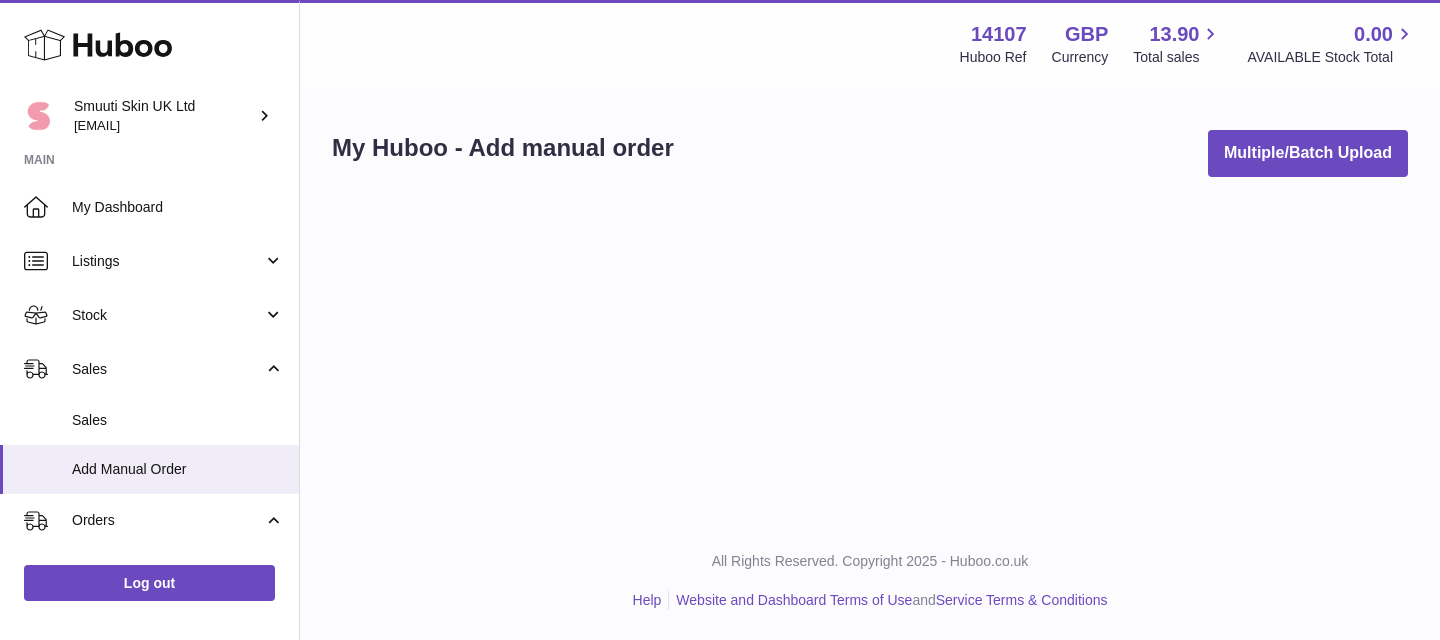 scroll, scrollTop: 0, scrollLeft: 0, axis: both 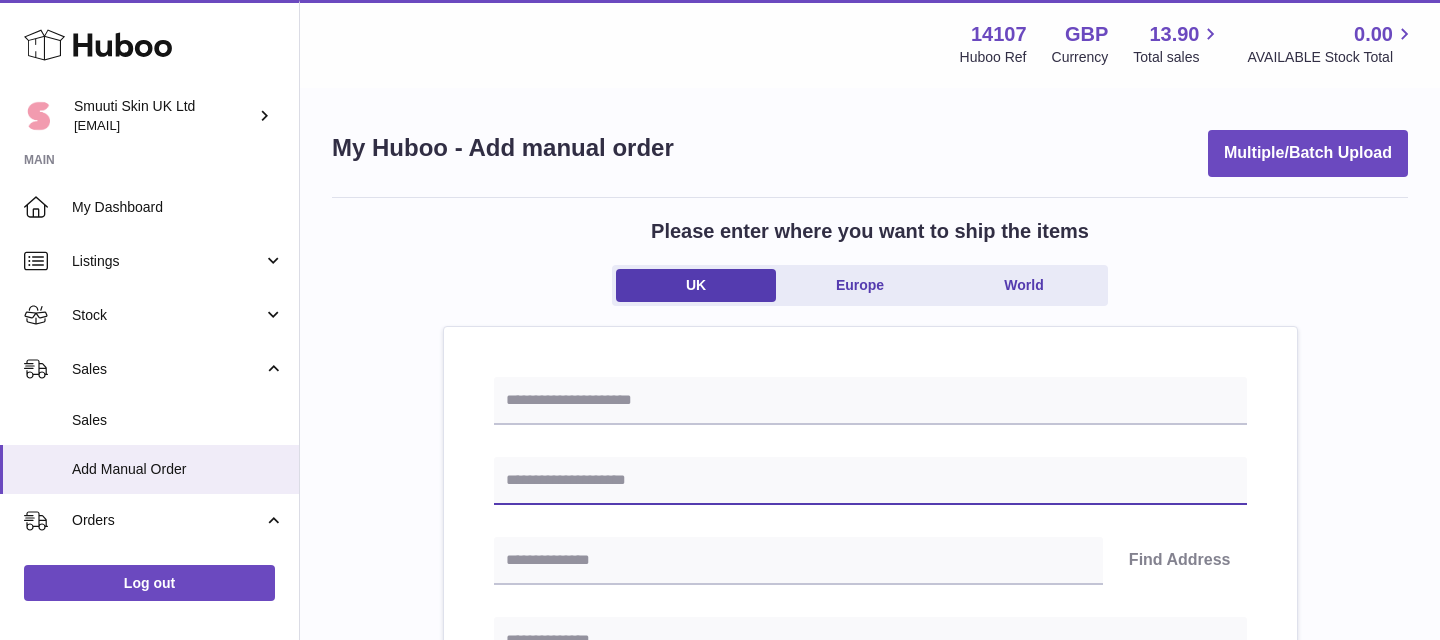 click at bounding box center [870, 481] 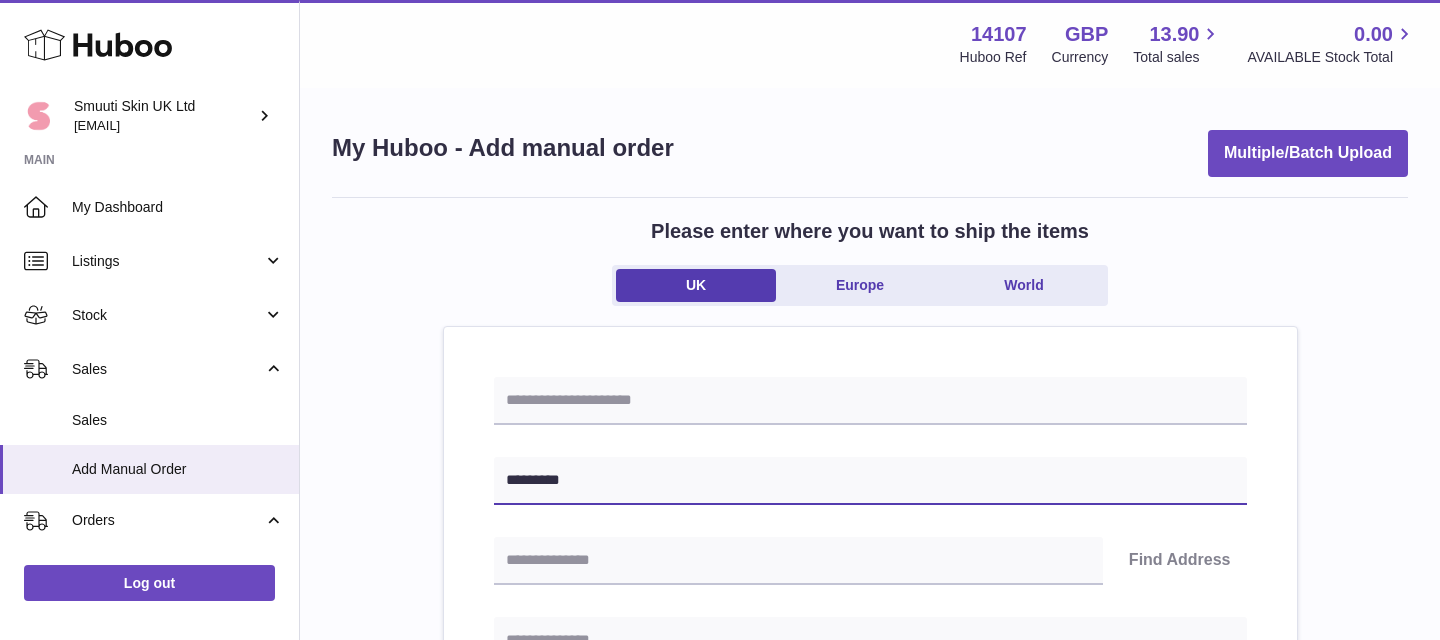 type on "*********" 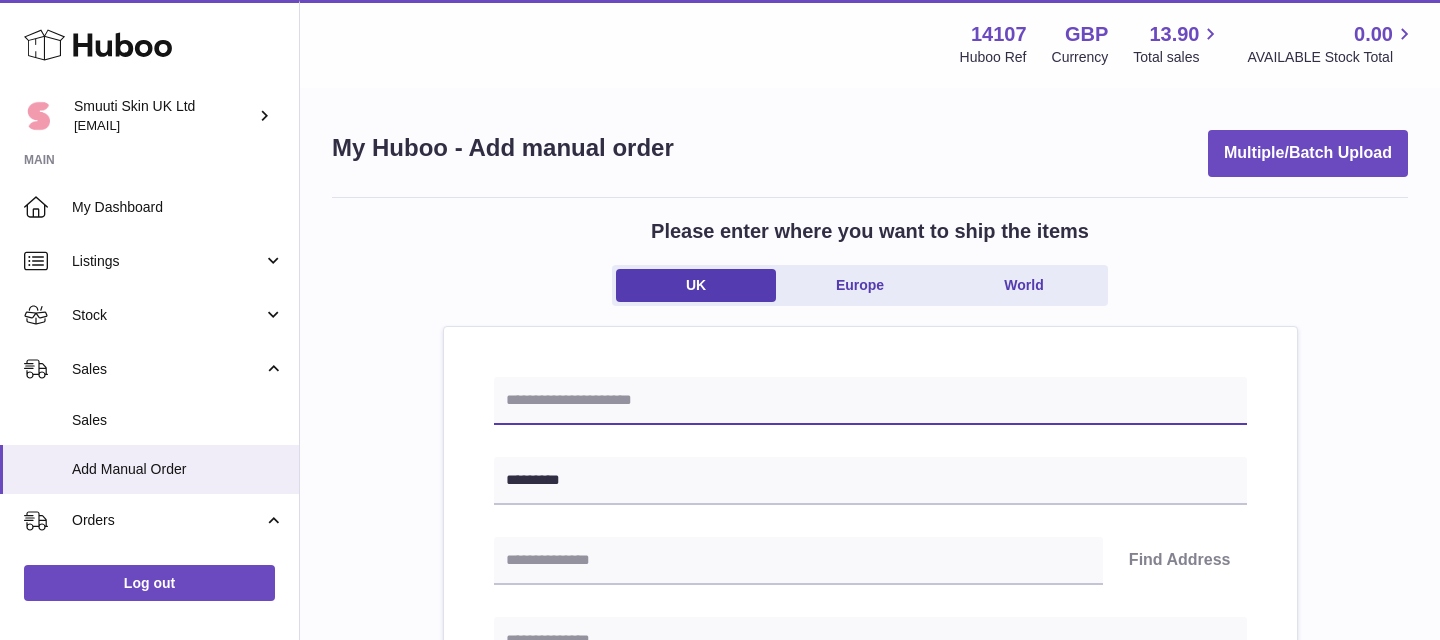 click at bounding box center [870, 401] 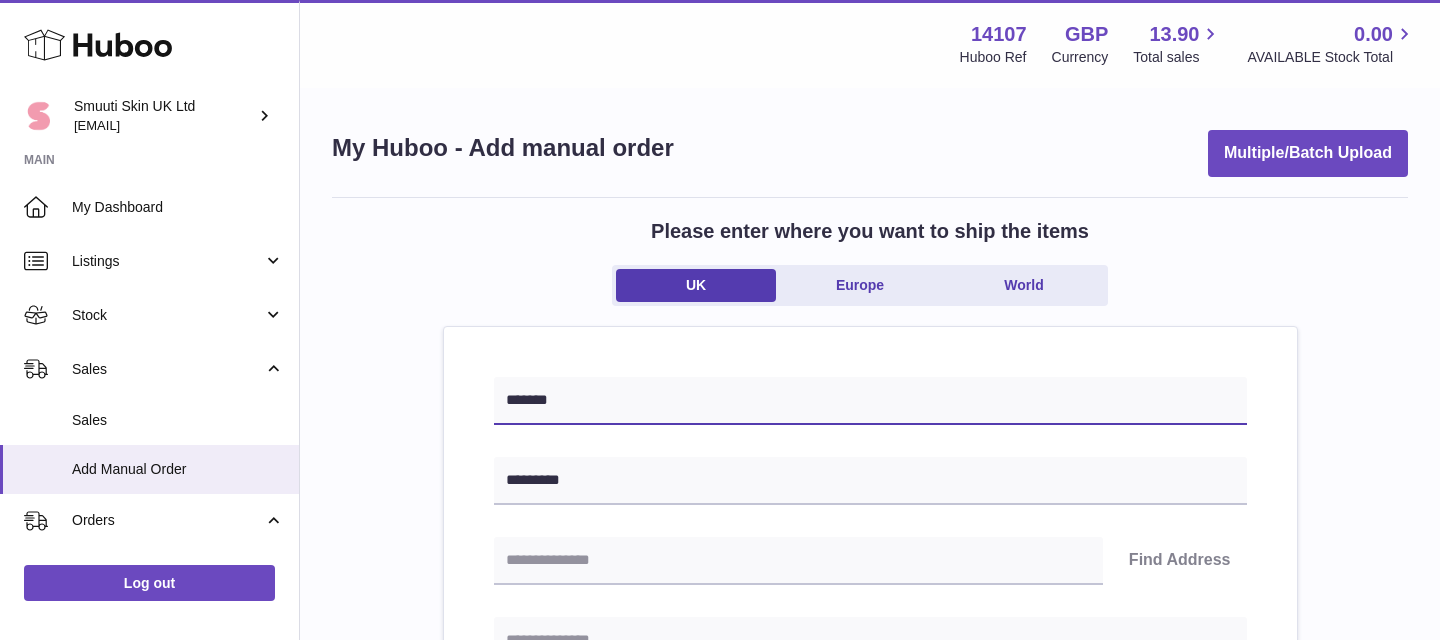 type on "*******" 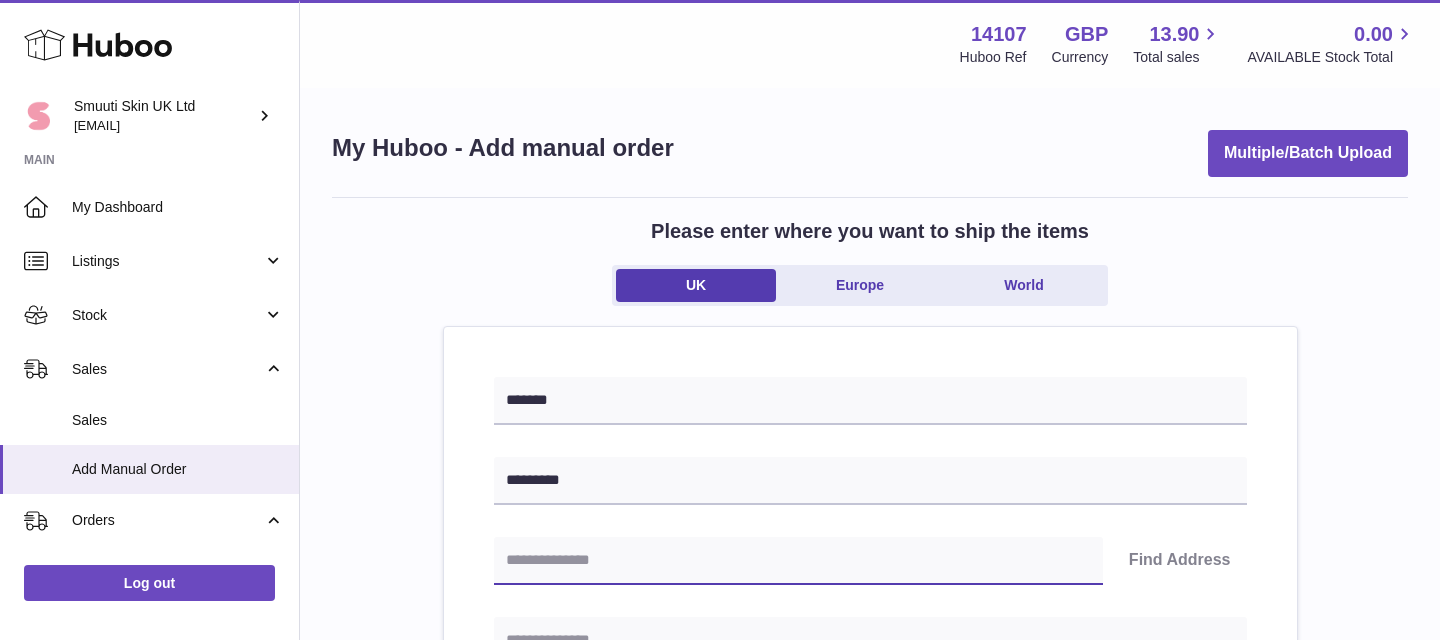 click at bounding box center [798, 561] 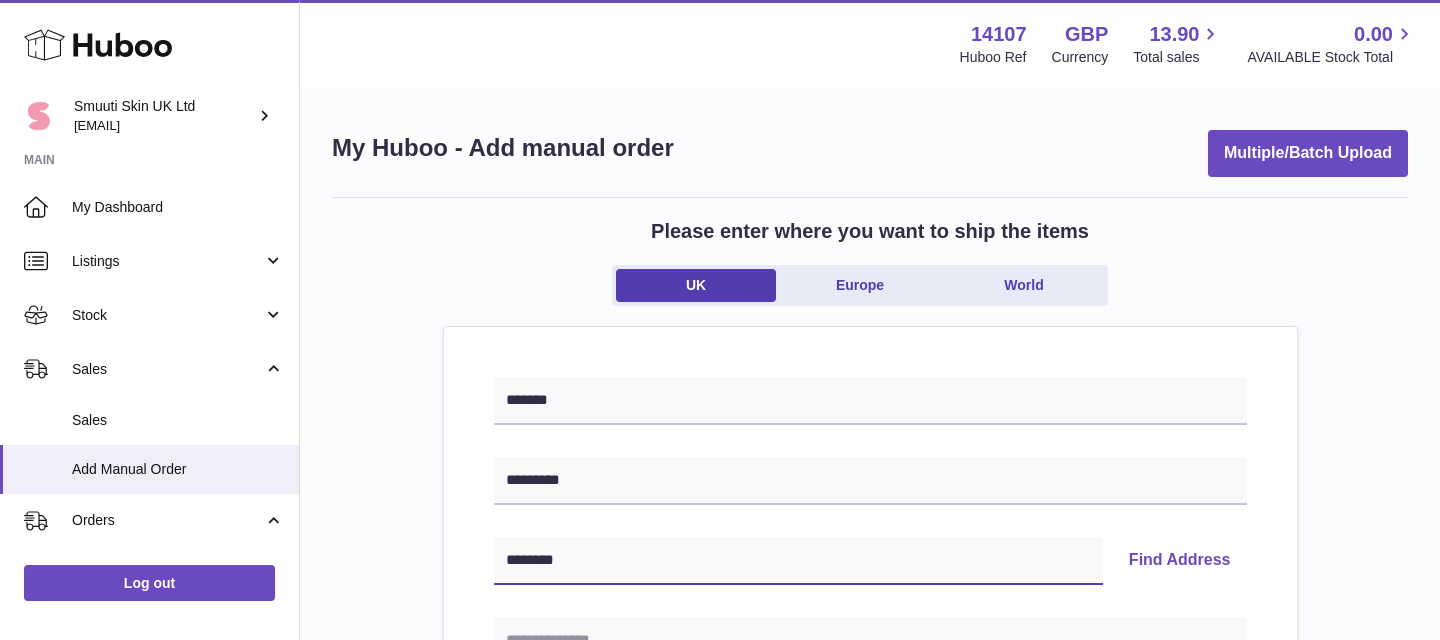 type on "********" 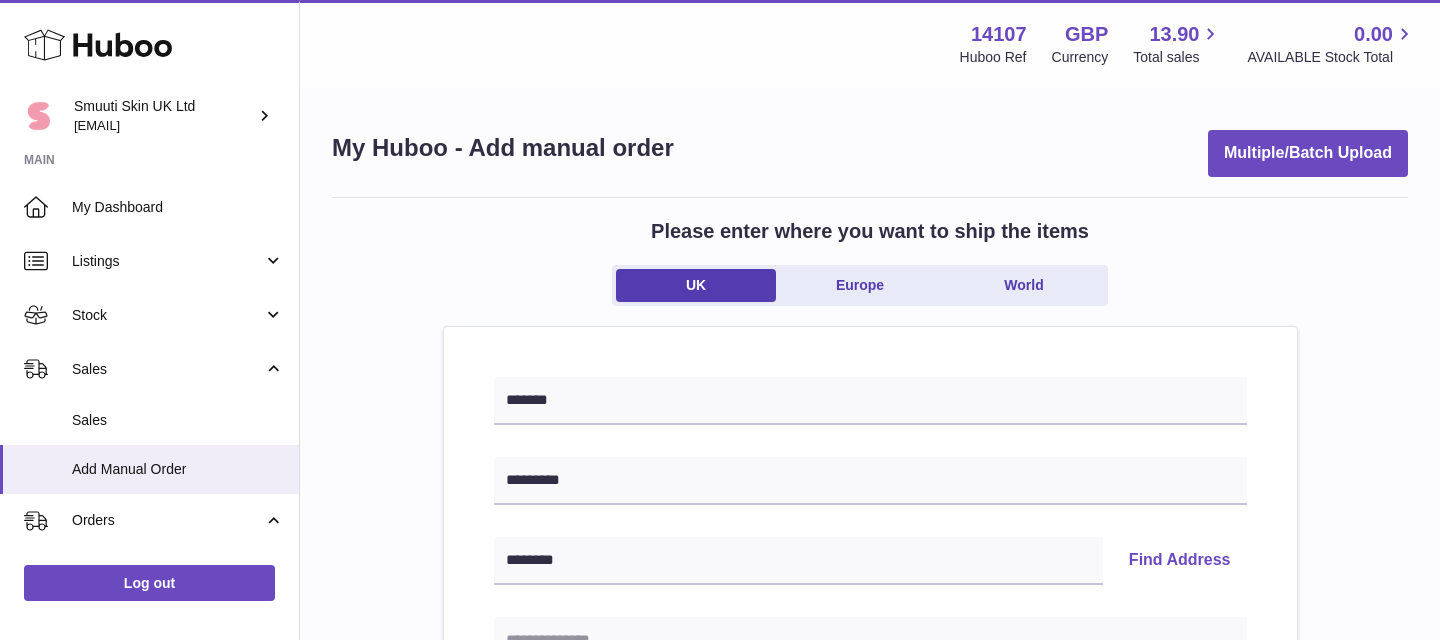 click on "Find Address" at bounding box center [1180, 561] 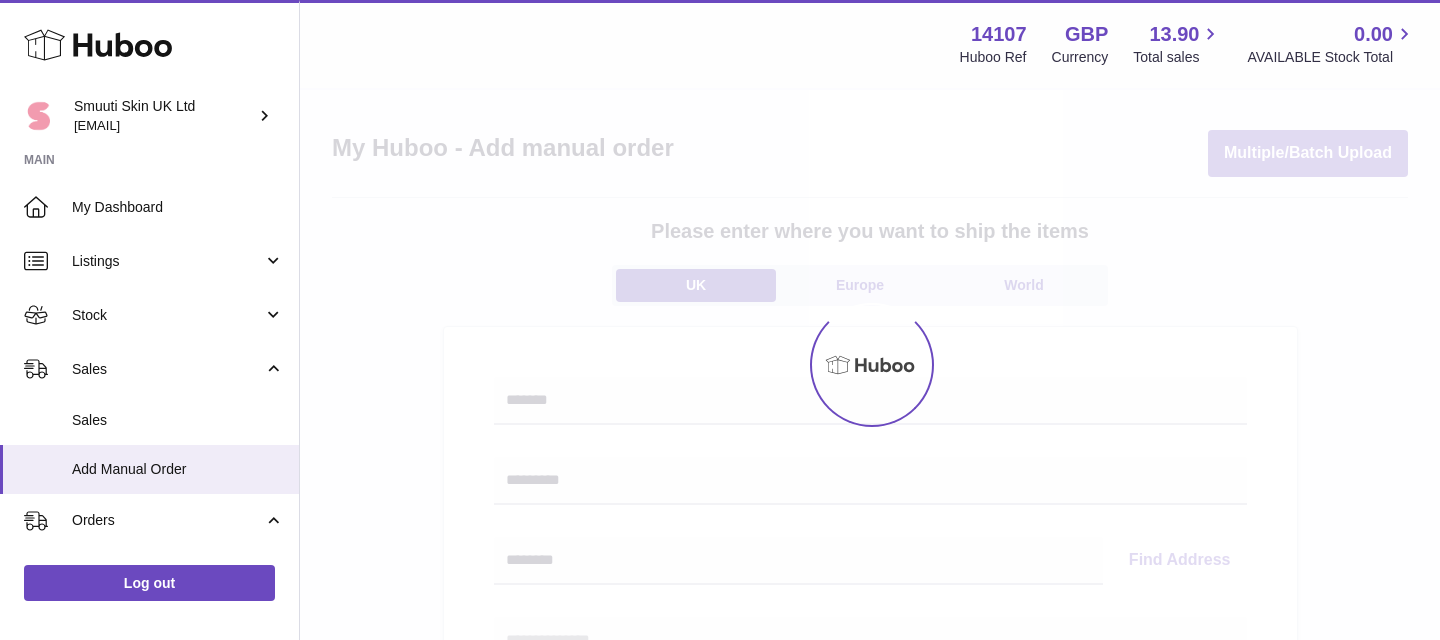 select 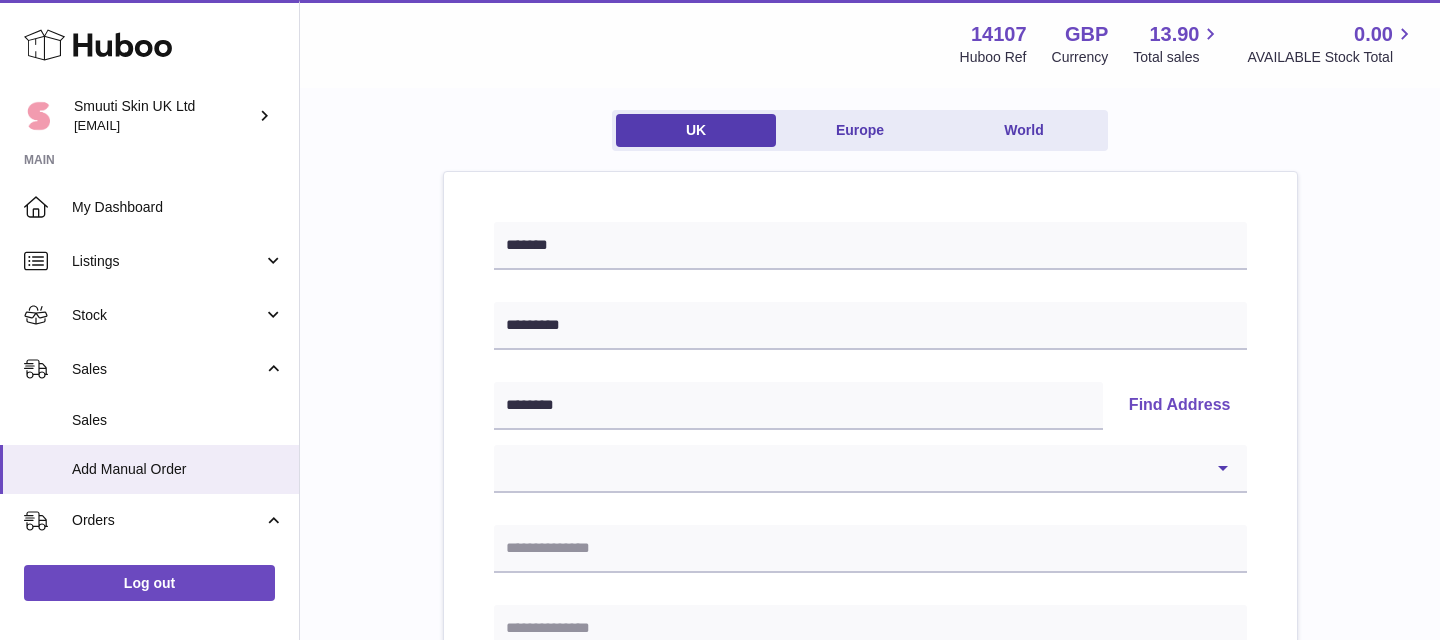 scroll, scrollTop: 188, scrollLeft: 0, axis: vertical 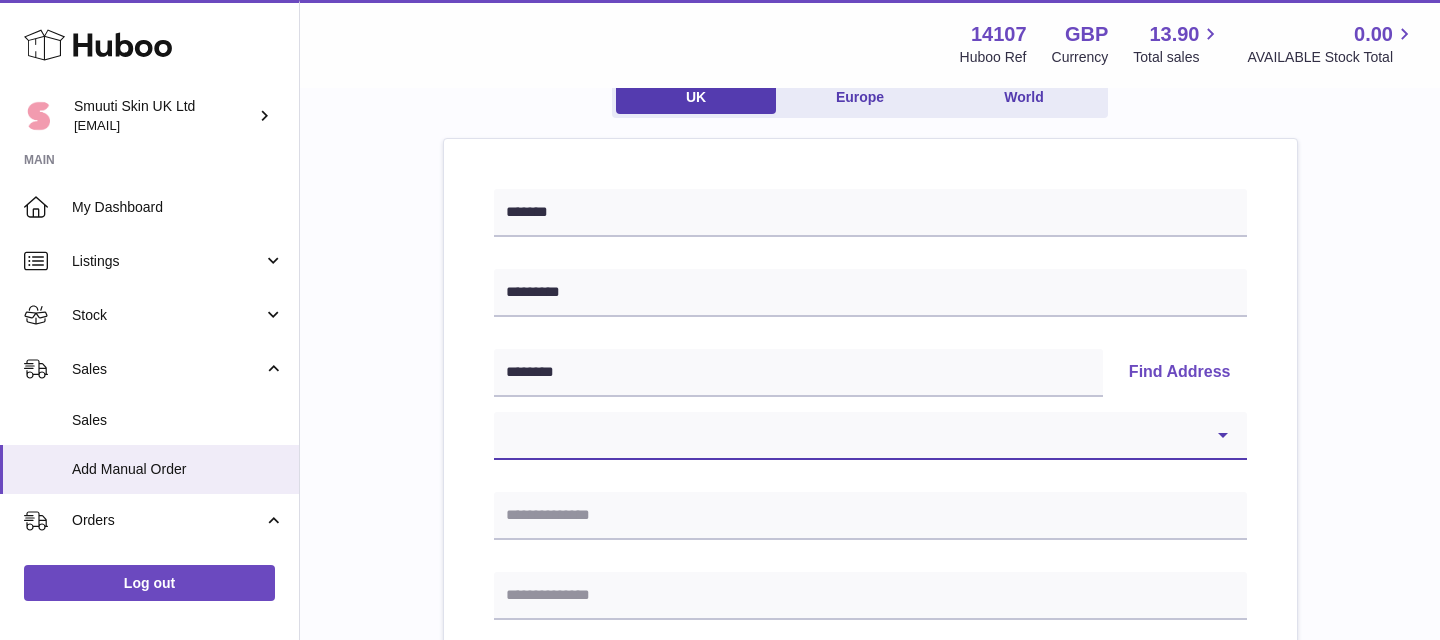 click on "**********" at bounding box center [870, 436] 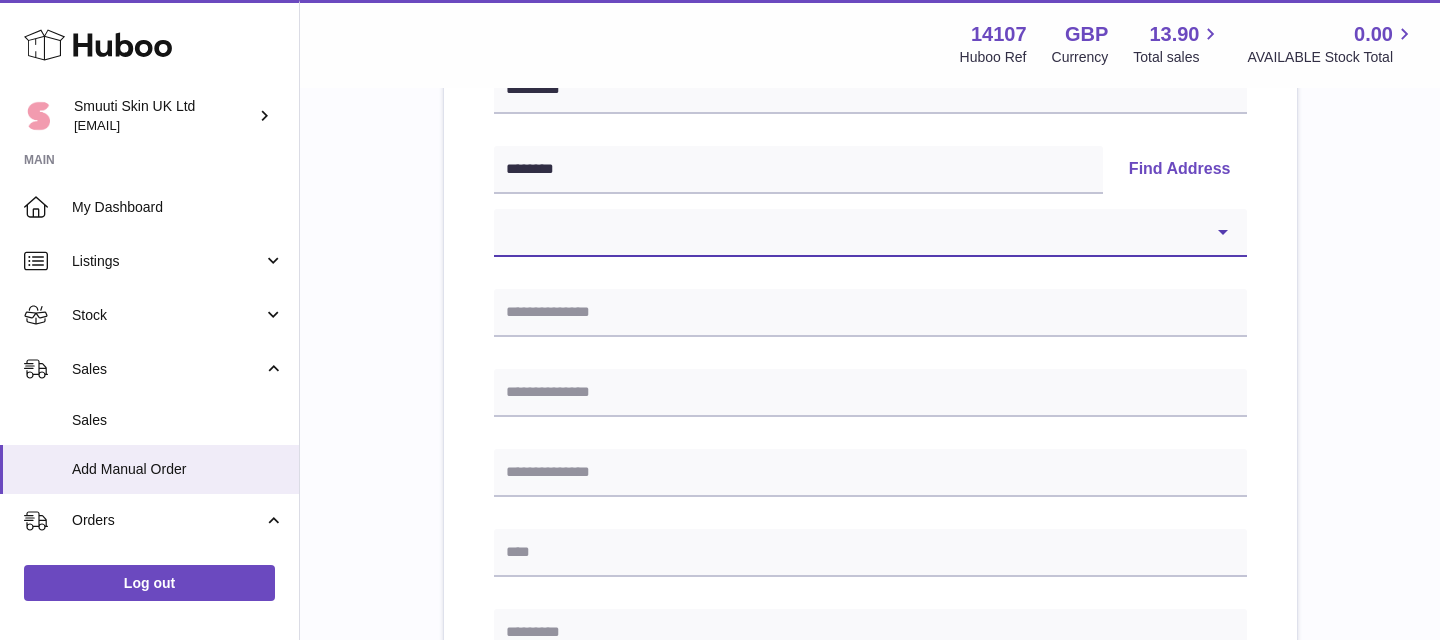 scroll, scrollTop: 416, scrollLeft: 0, axis: vertical 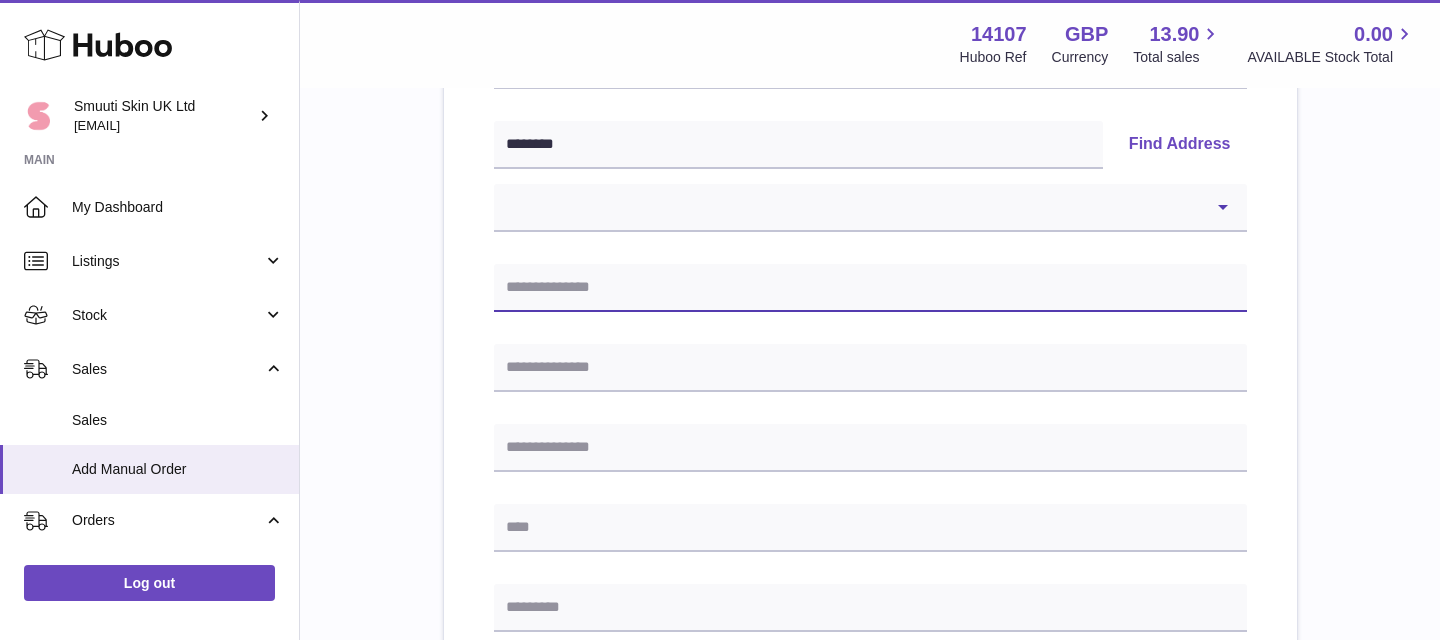 click at bounding box center (870, 288) 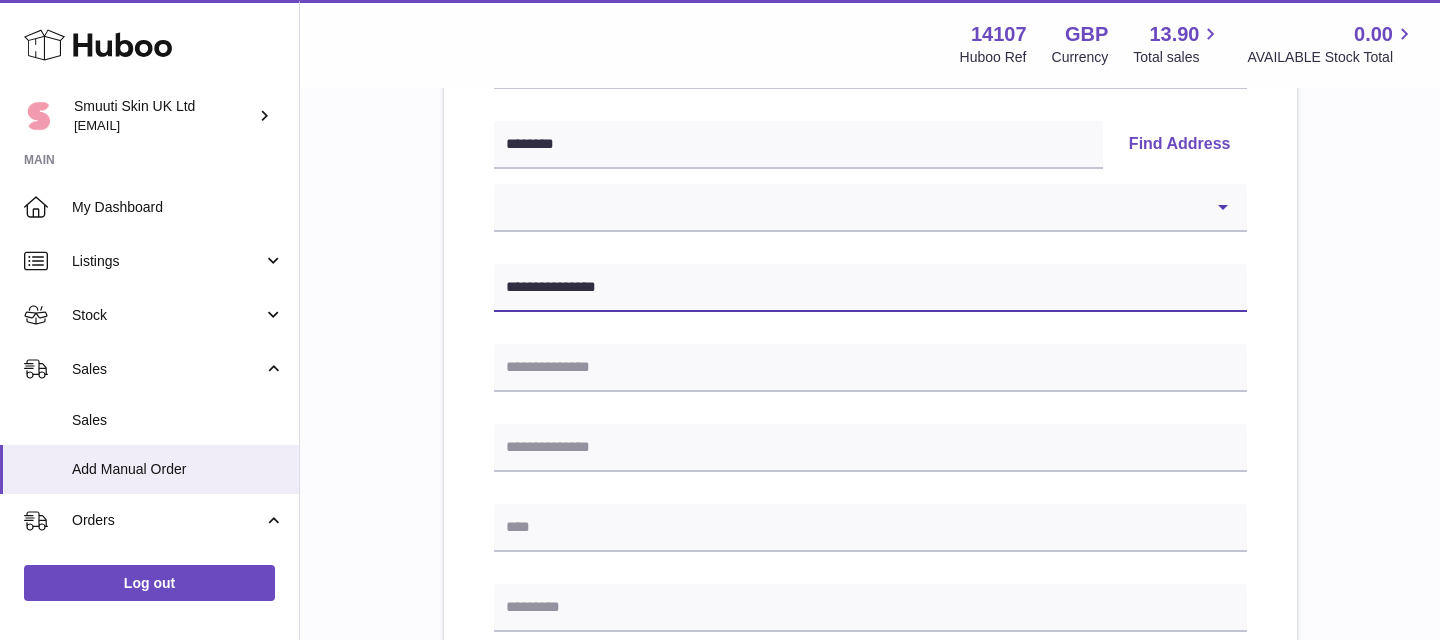 type on "**********" 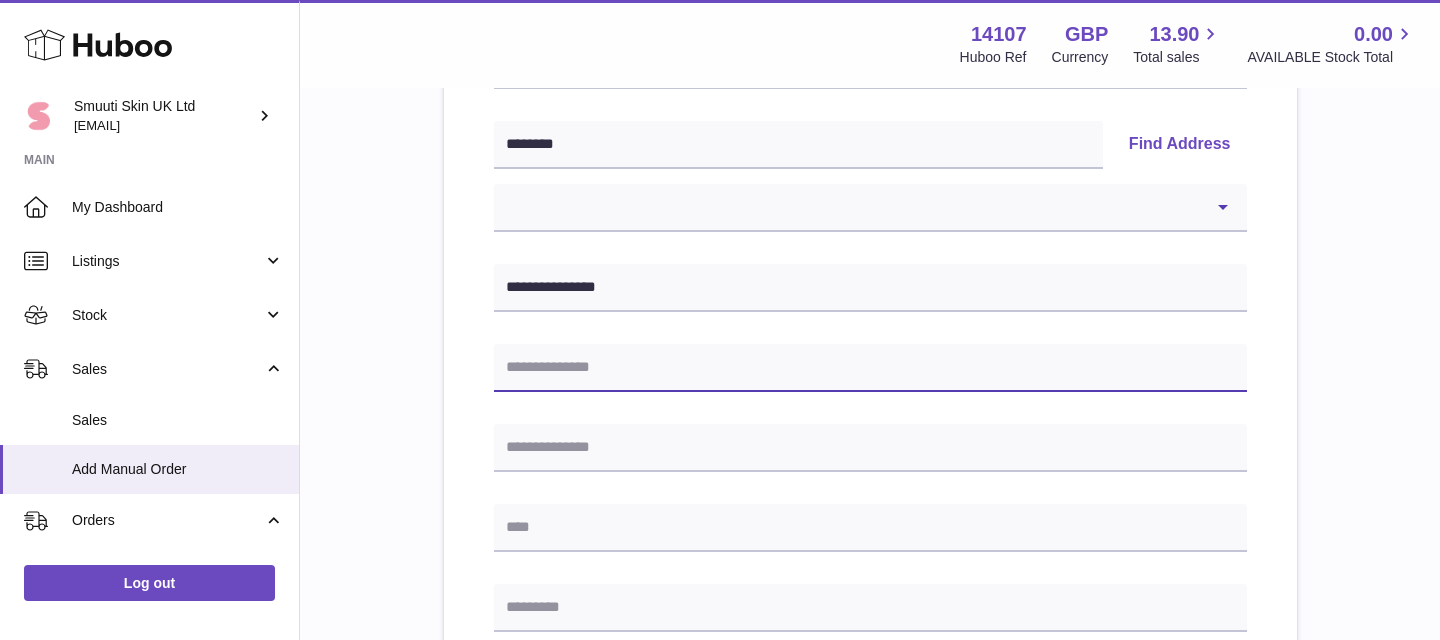 click at bounding box center [870, 368] 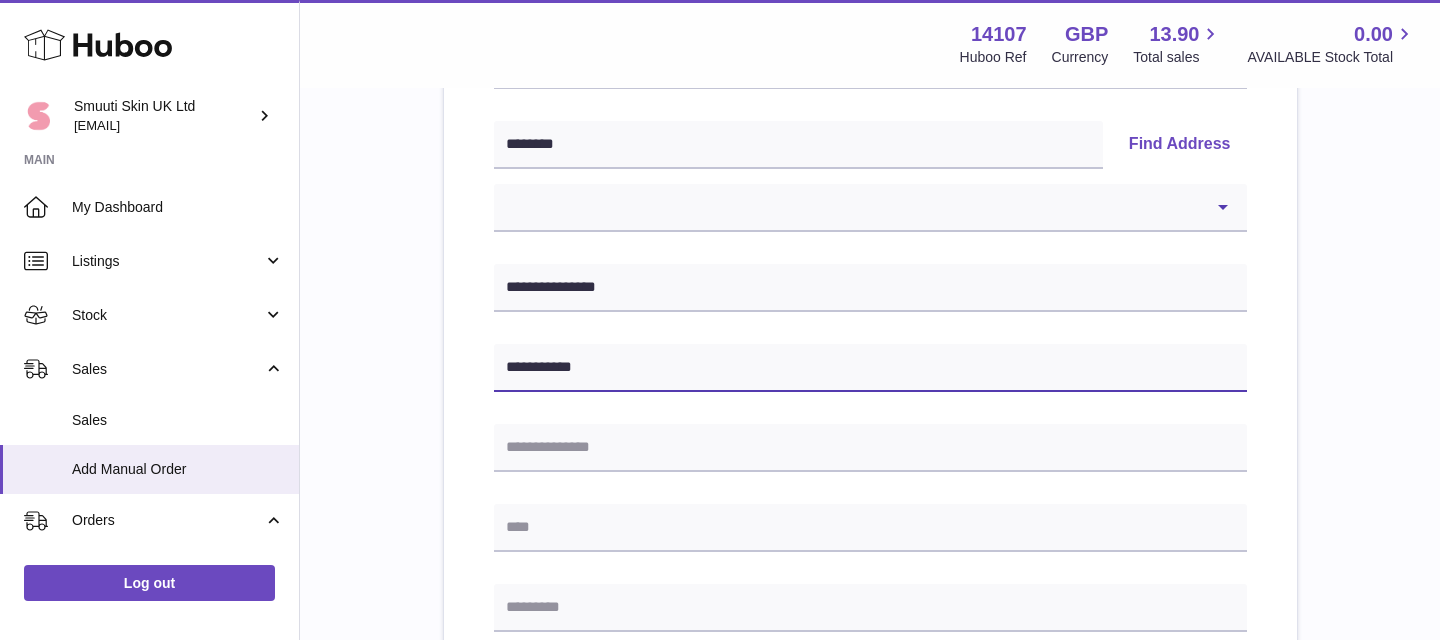 type on "**********" 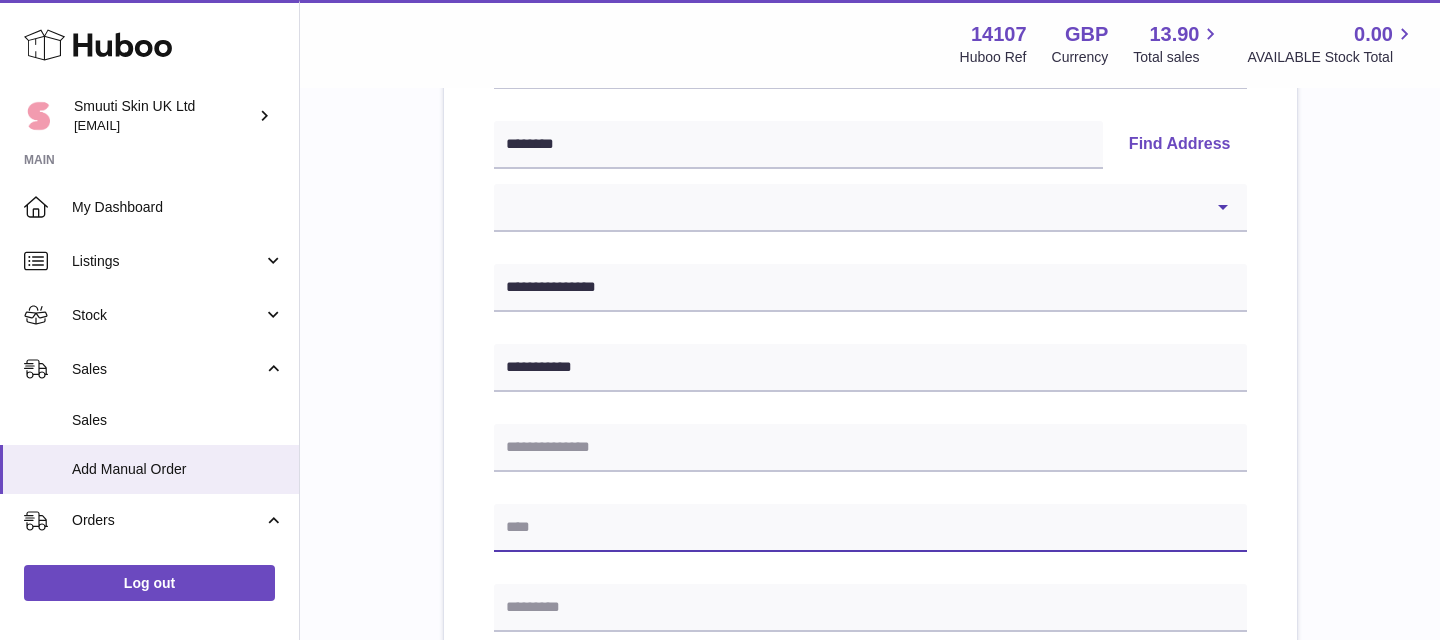 click at bounding box center (870, 528) 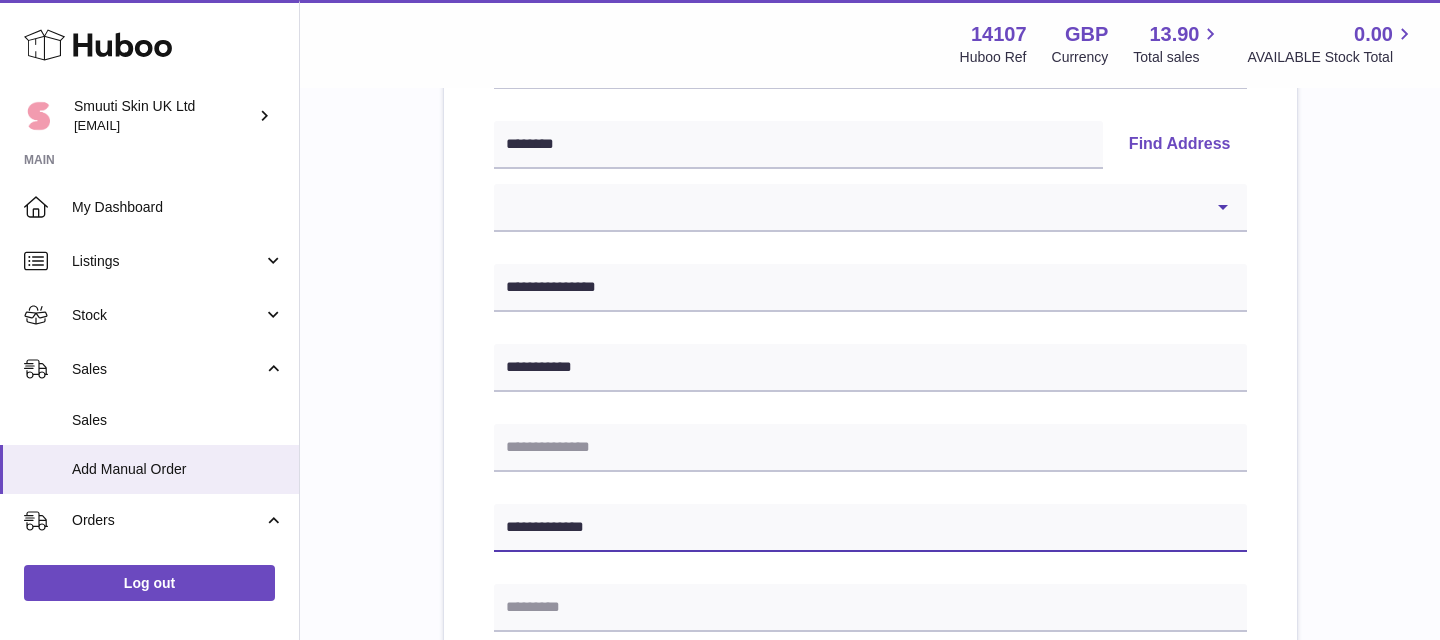 type on "**********" 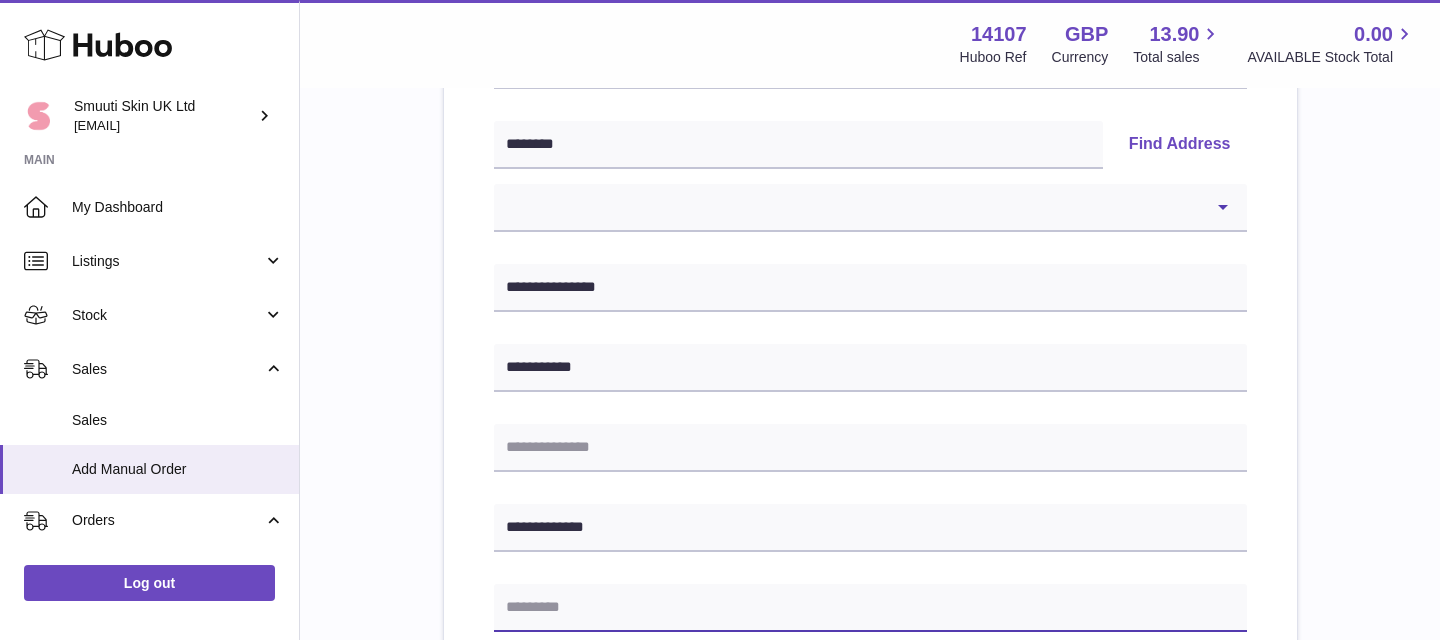click at bounding box center [870, 608] 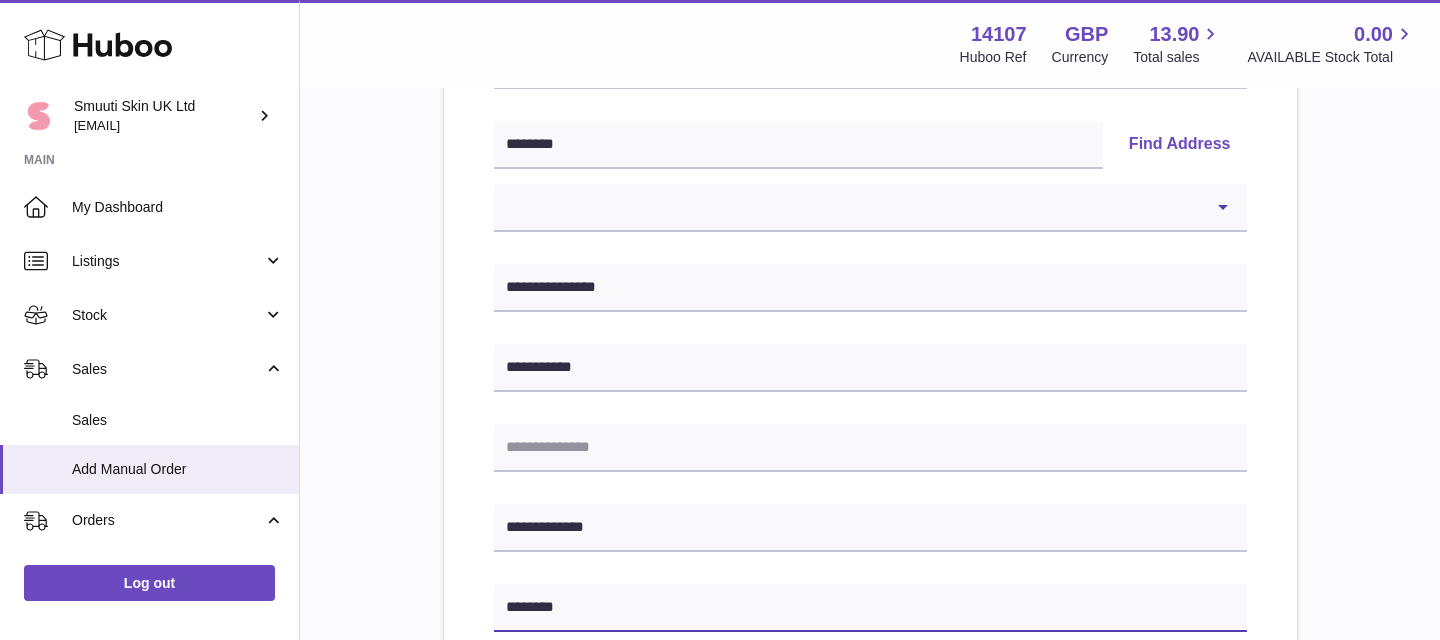 type on "********" 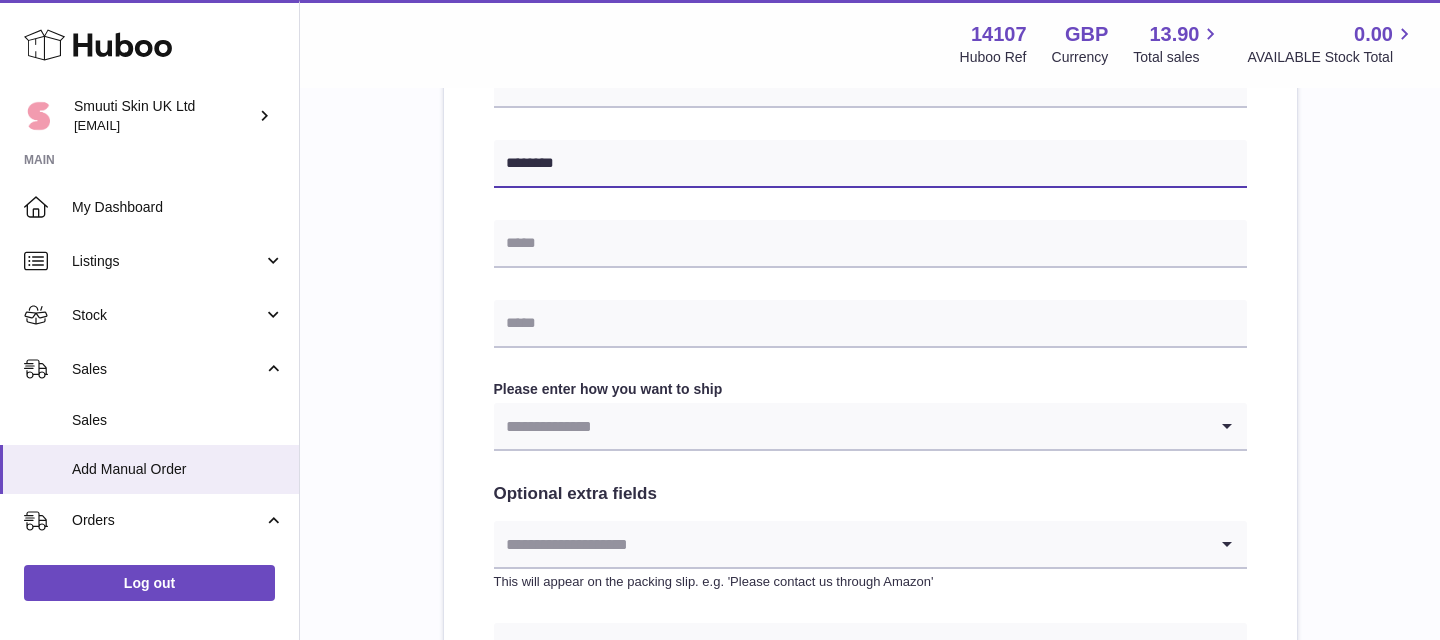 scroll, scrollTop: 863, scrollLeft: 0, axis: vertical 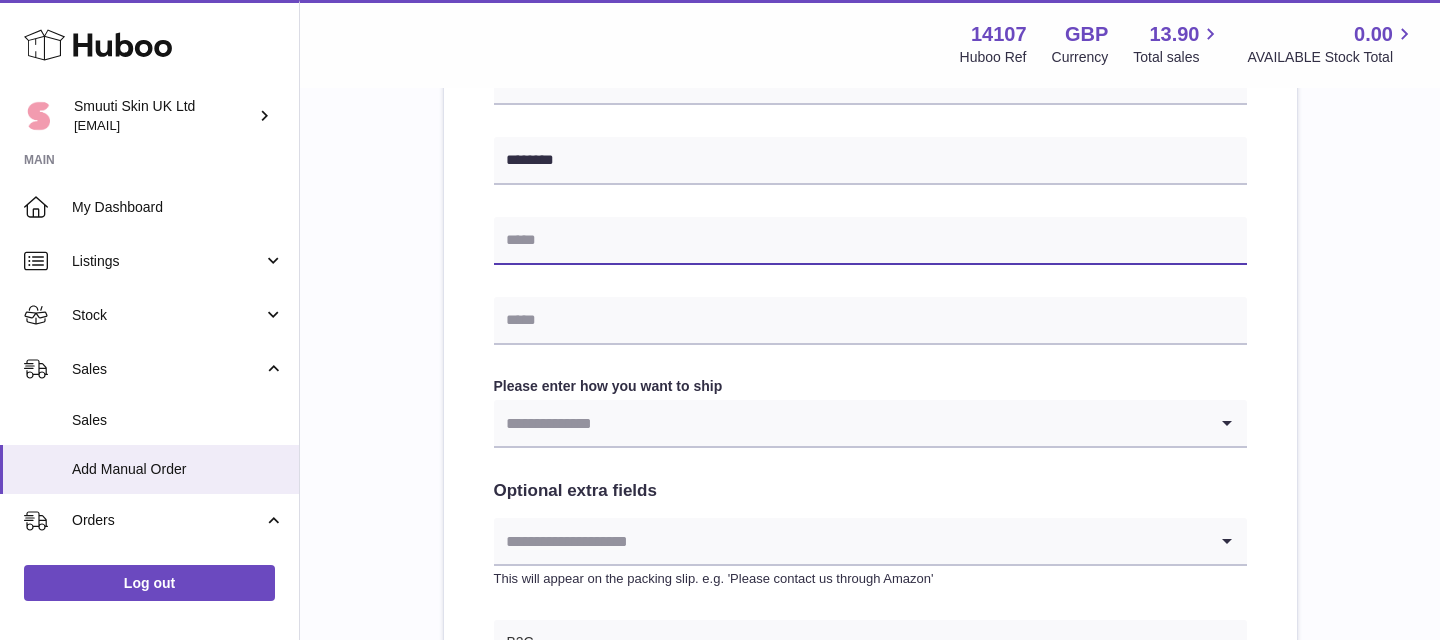 click at bounding box center (870, 241) 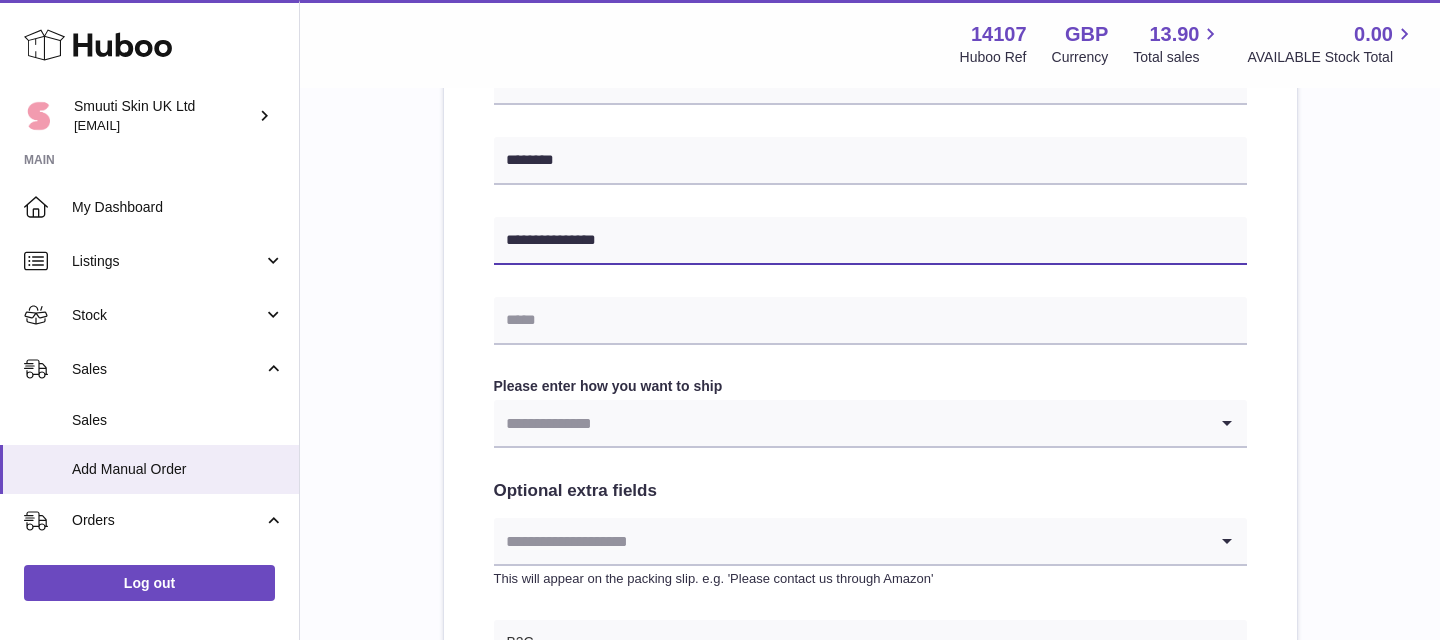 type on "**********" 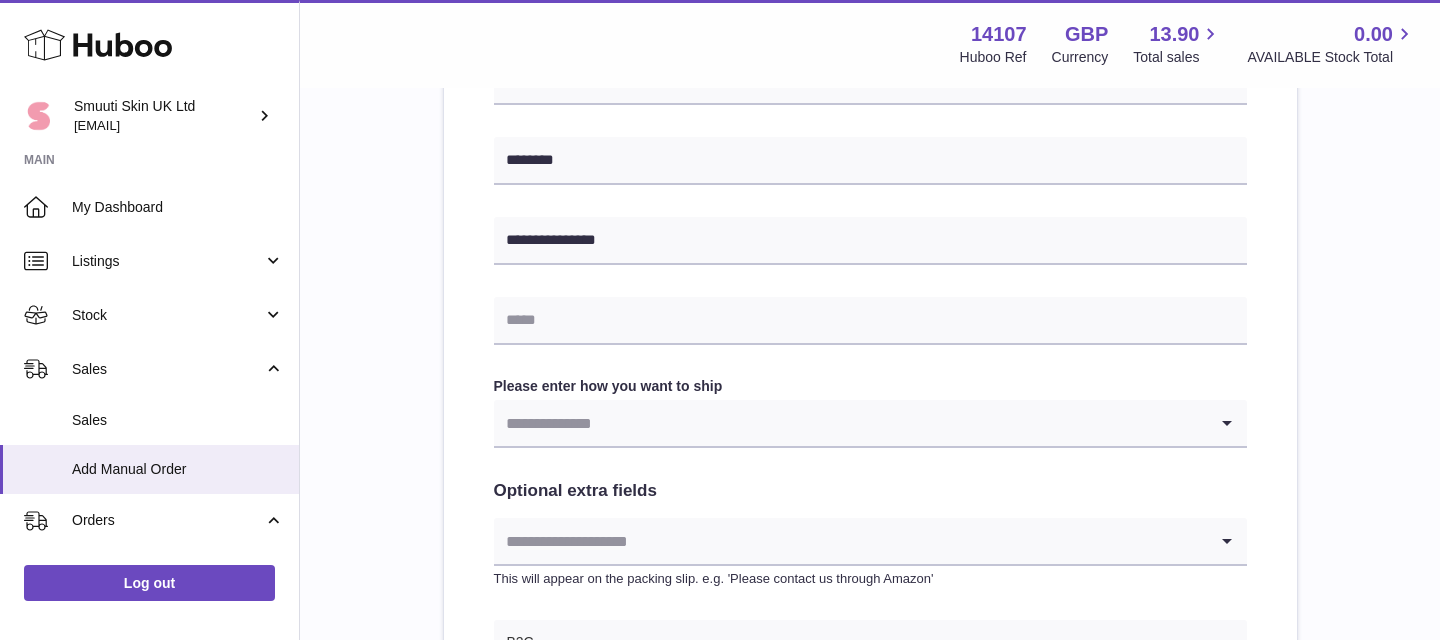 click at bounding box center [850, 423] 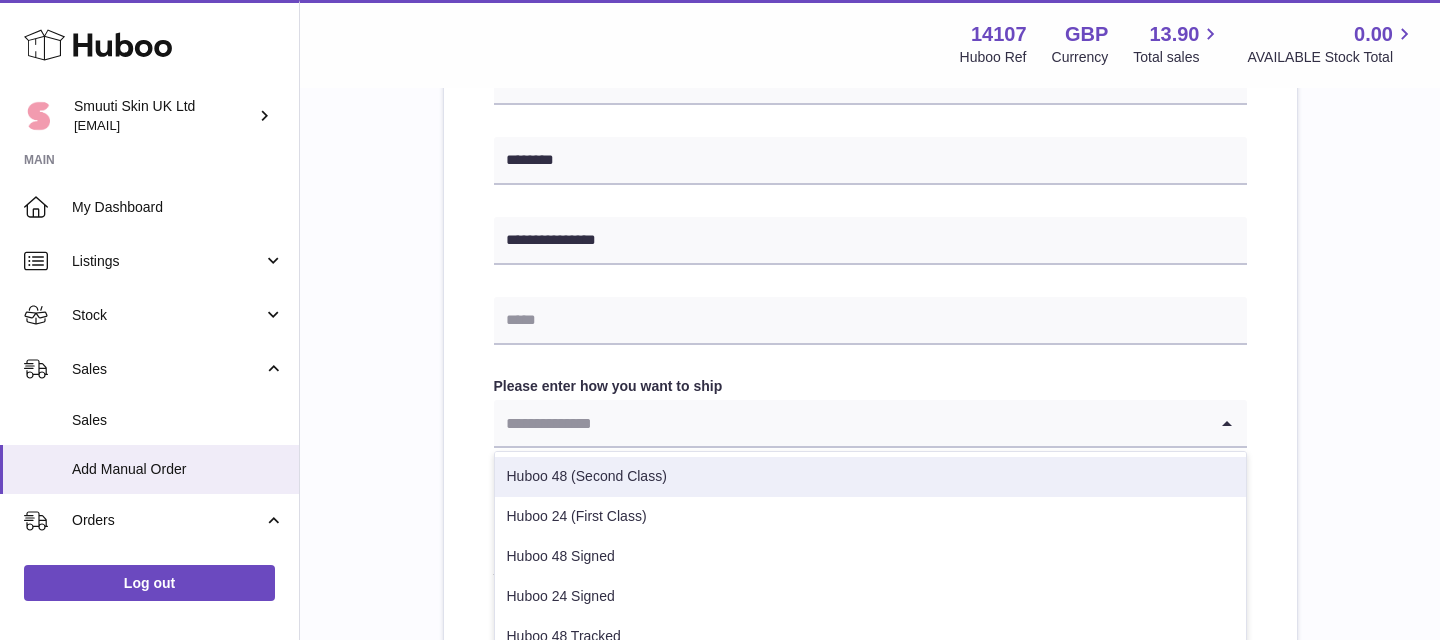 click on "Huboo 48 (Second Class)" at bounding box center [870, 477] 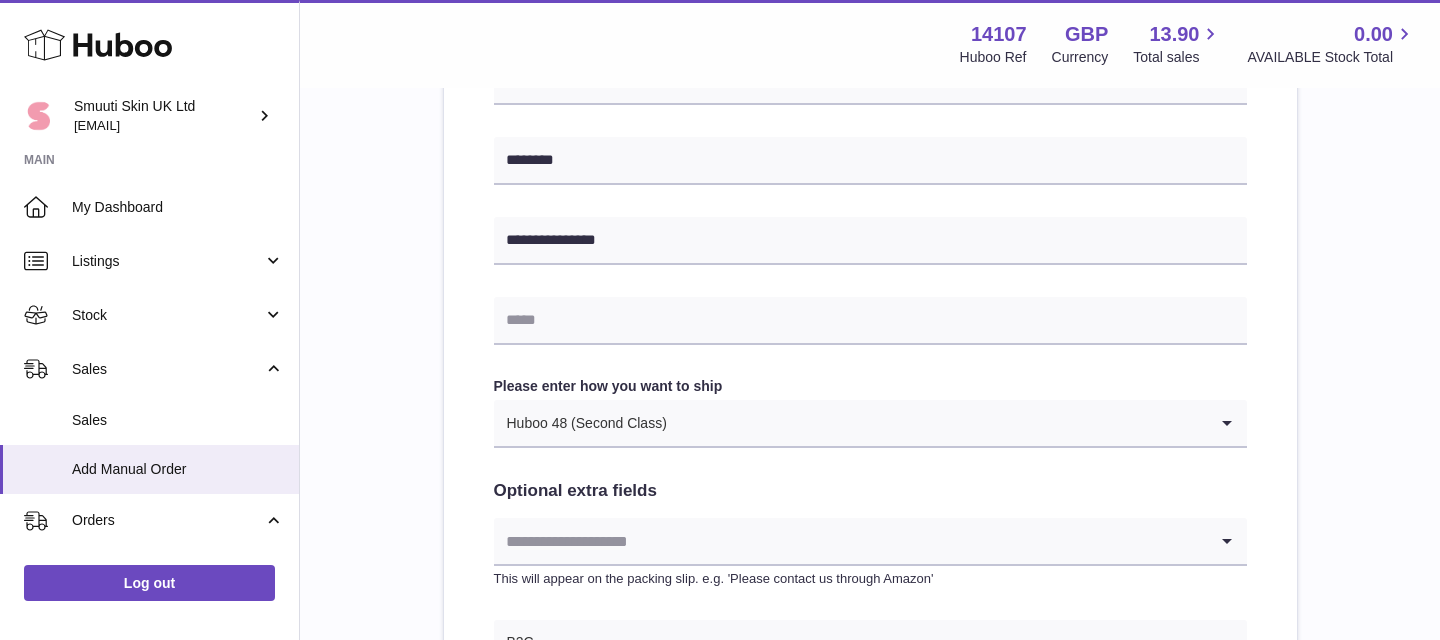 click on "**********" at bounding box center [870, 126] 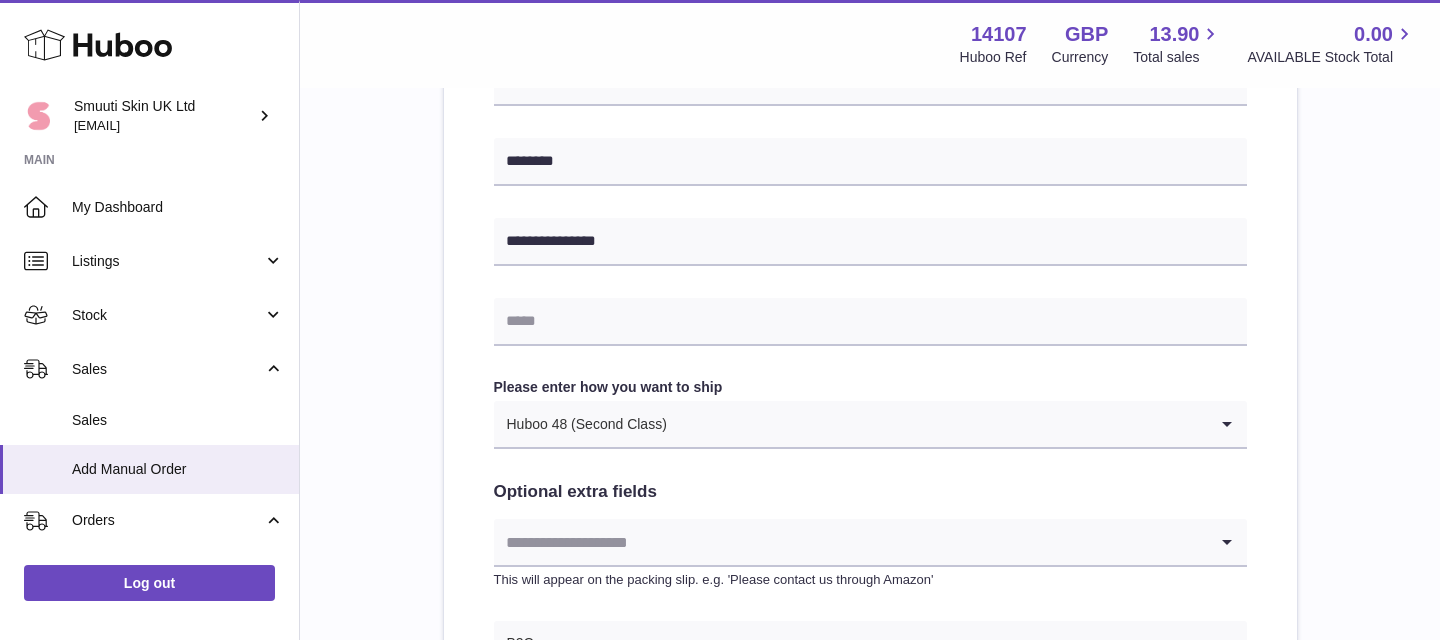 scroll, scrollTop: 1102, scrollLeft: 0, axis: vertical 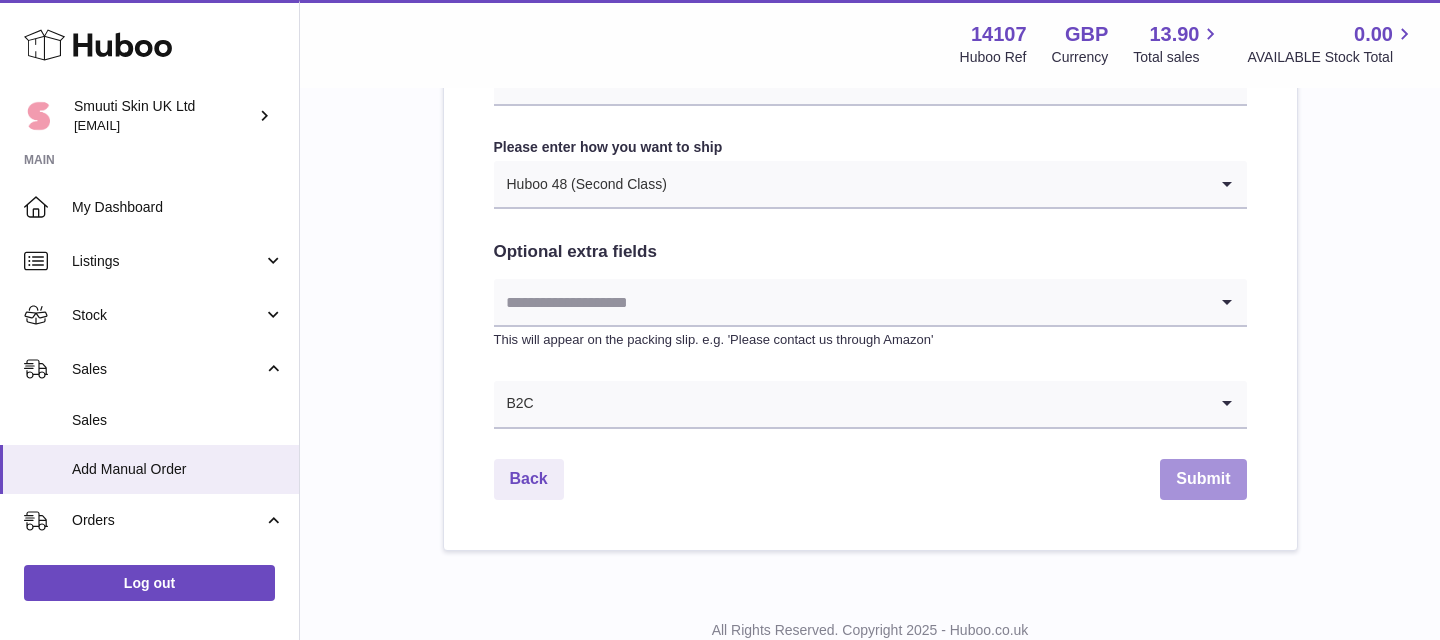 click on "Submit" at bounding box center (1203, 479) 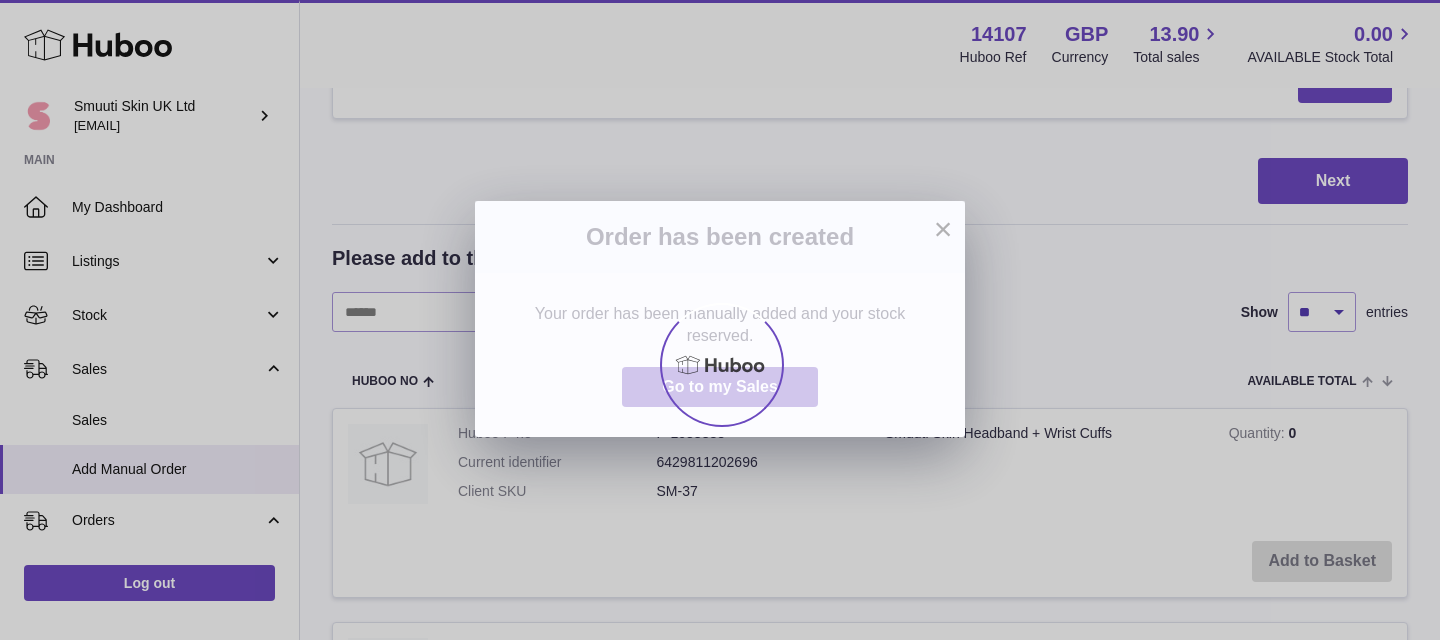 scroll, scrollTop: 0, scrollLeft: 0, axis: both 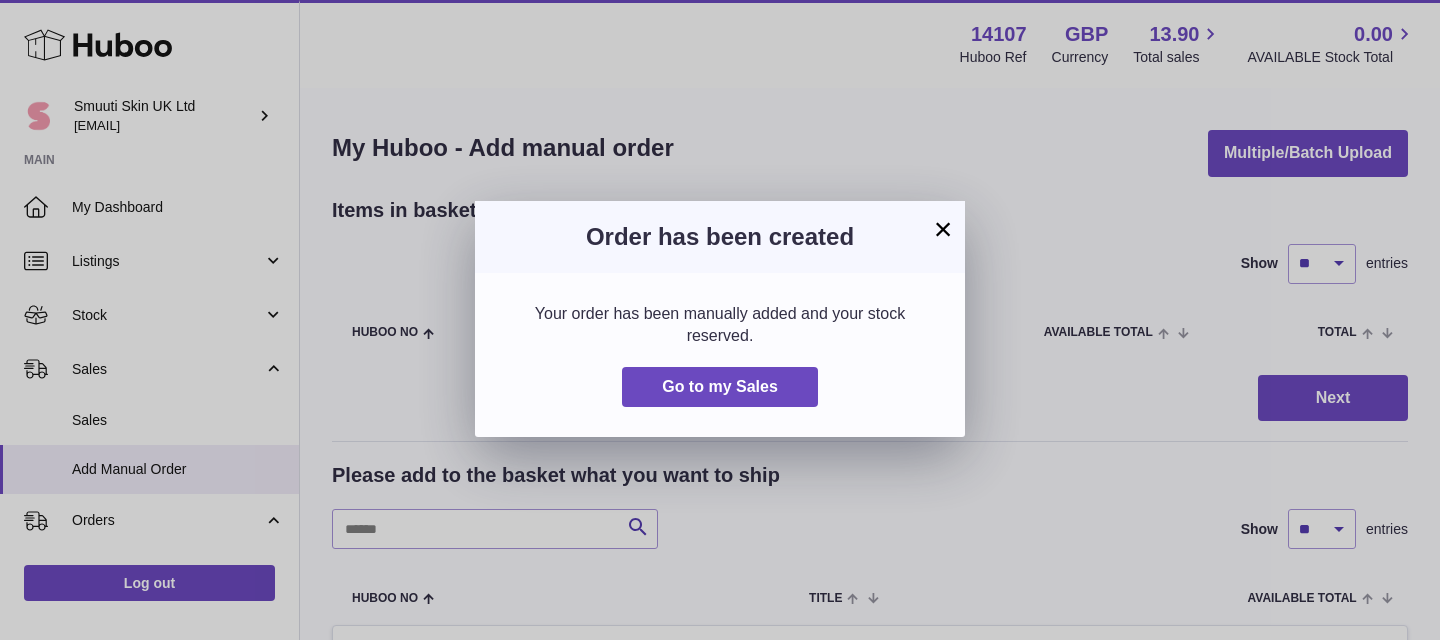 click on "×" at bounding box center [943, 229] 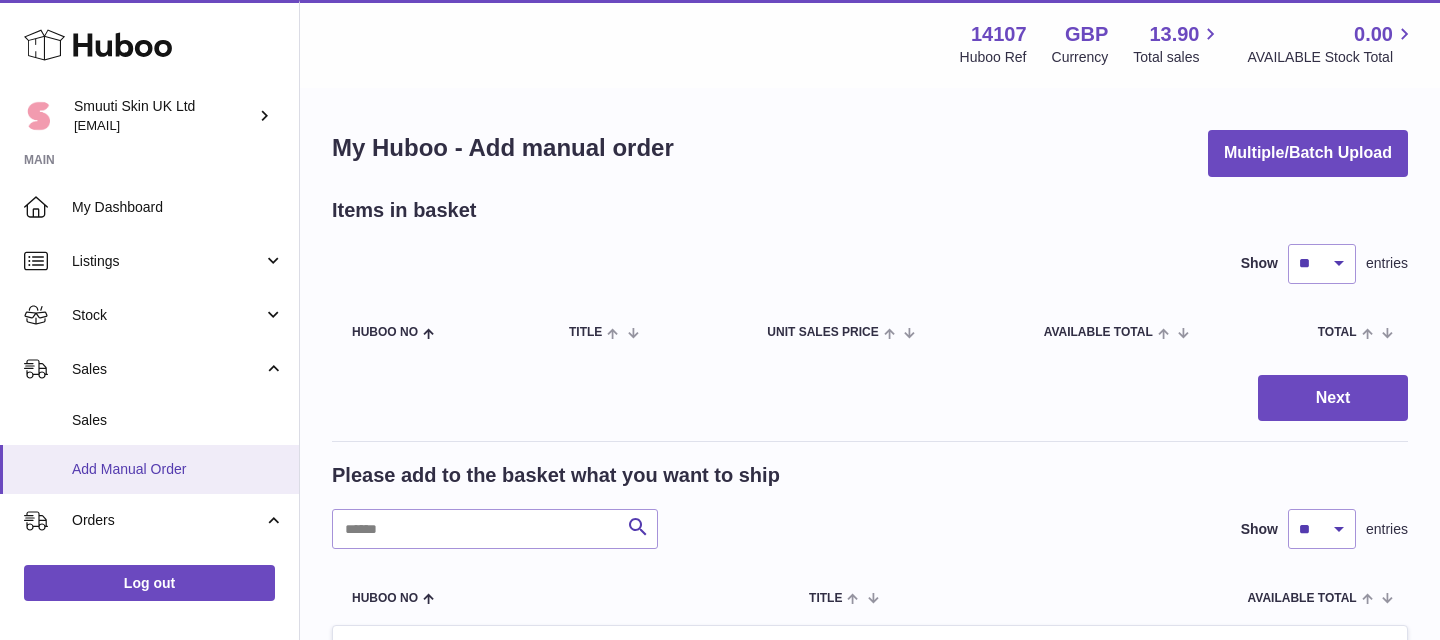 click on "Add Manual Order" at bounding box center (178, 469) 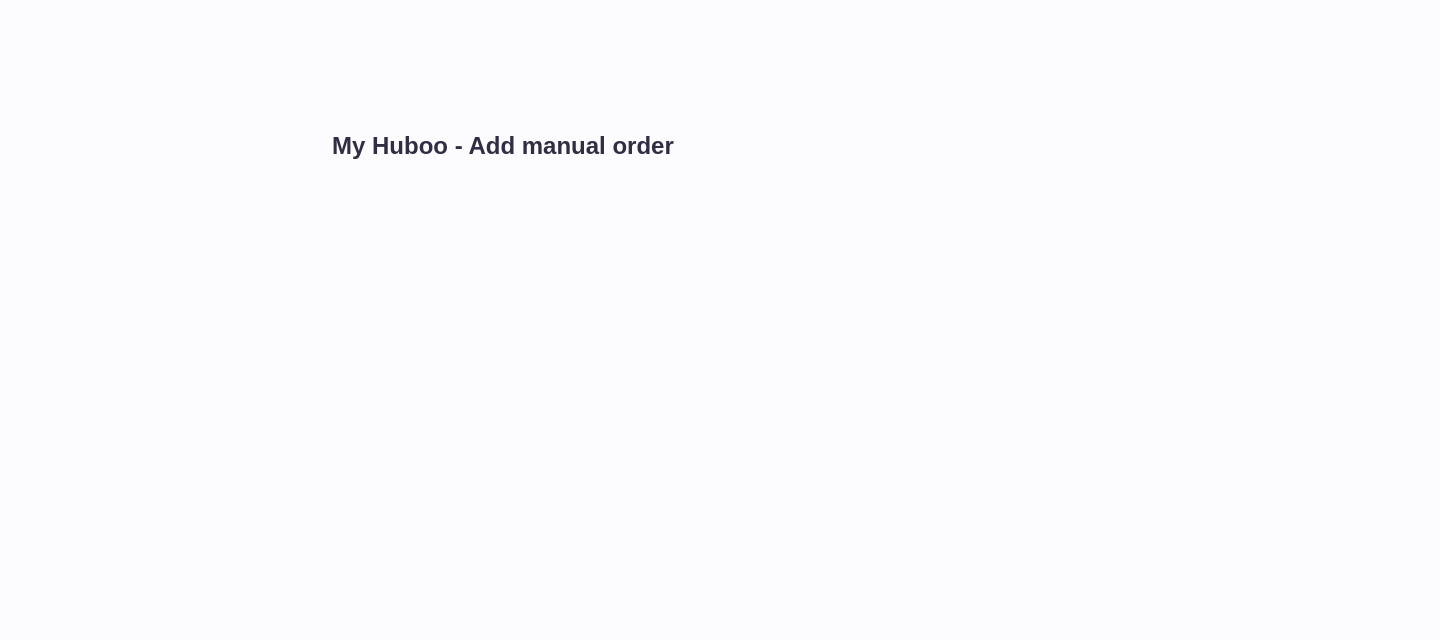 scroll, scrollTop: 0, scrollLeft: 0, axis: both 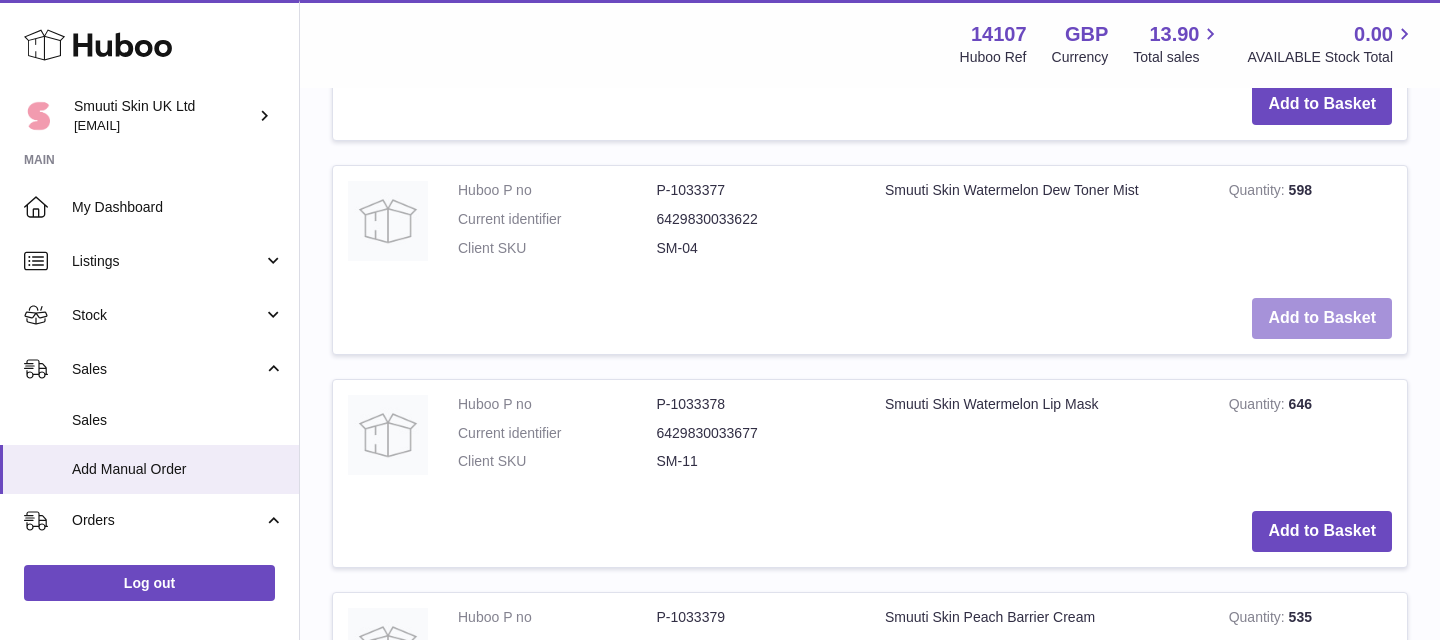 click on "Add to Basket" at bounding box center [1322, 318] 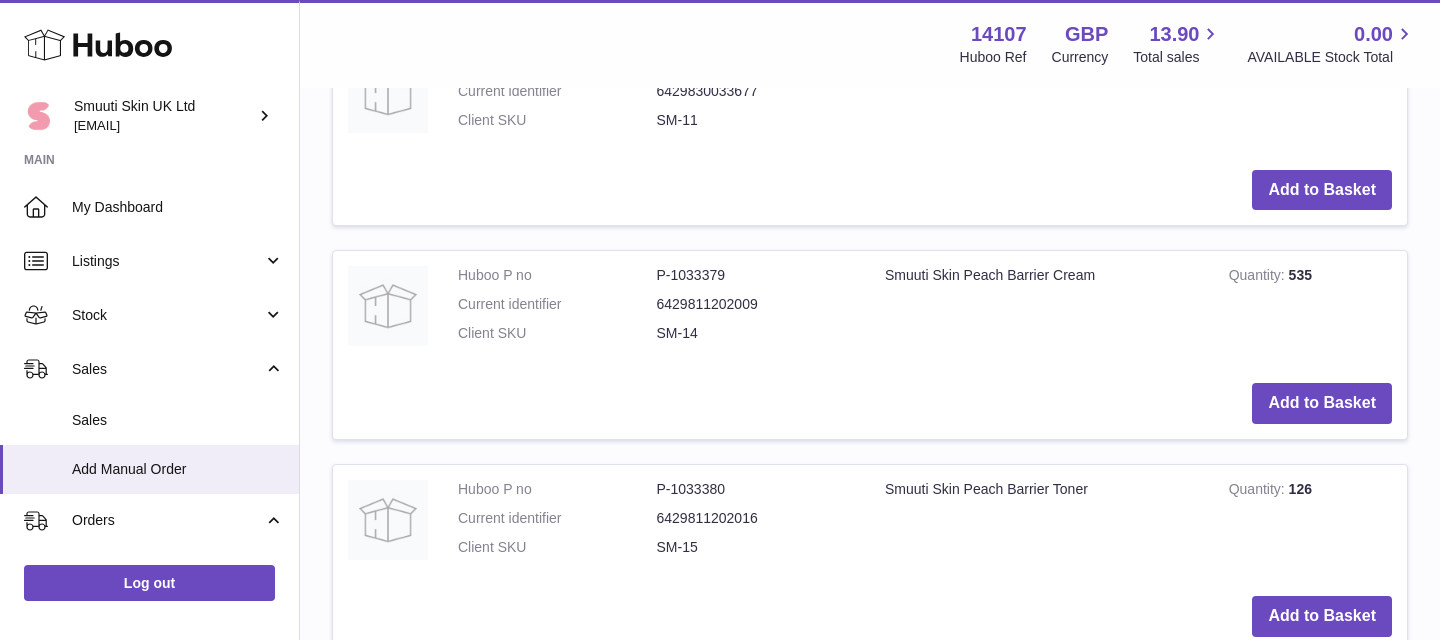 scroll, scrollTop: 1881, scrollLeft: 0, axis: vertical 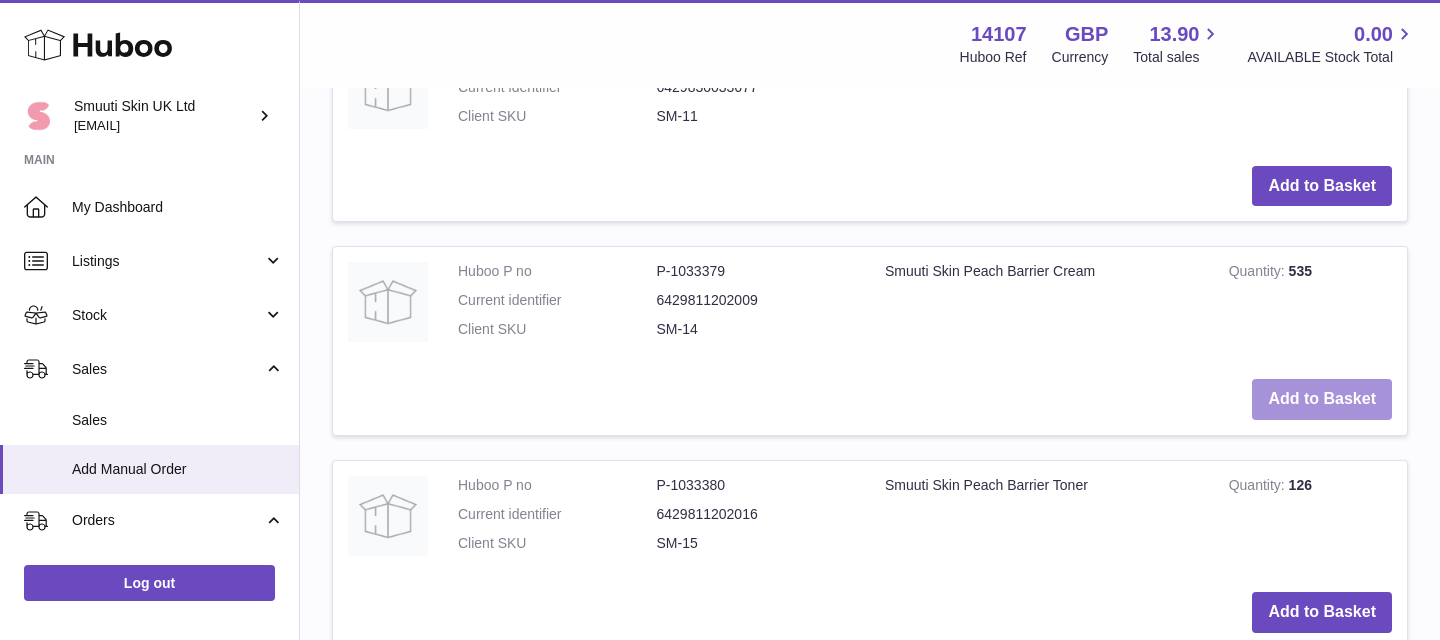 click on "Add to Basket" at bounding box center (1322, 399) 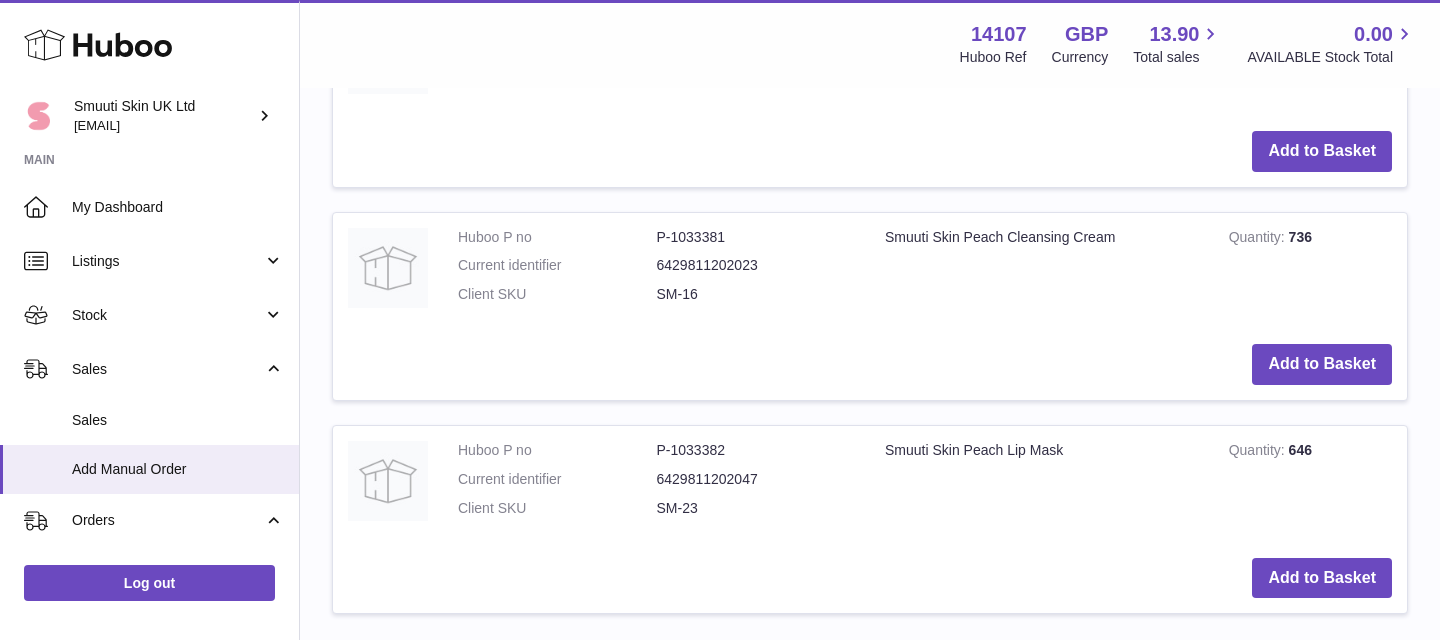 scroll, scrollTop: 2597, scrollLeft: 0, axis: vertical 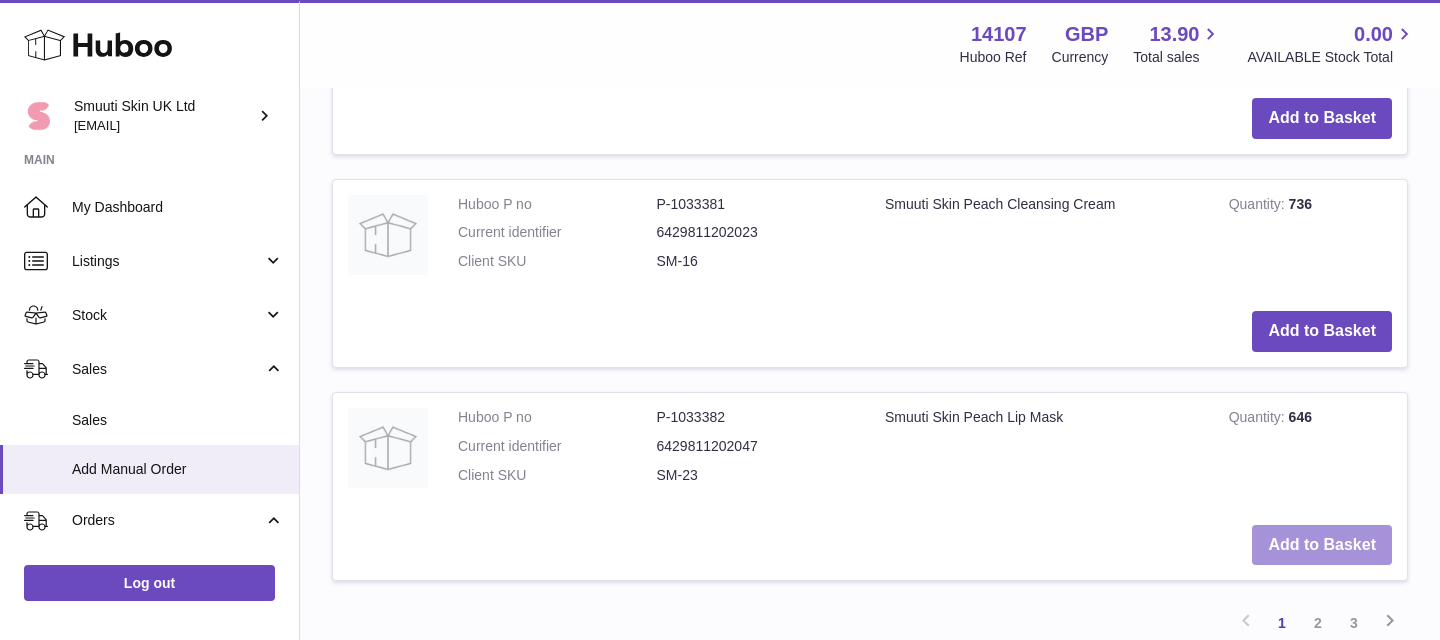 click on "Add to Basket" at bounding box center (1322, 545) 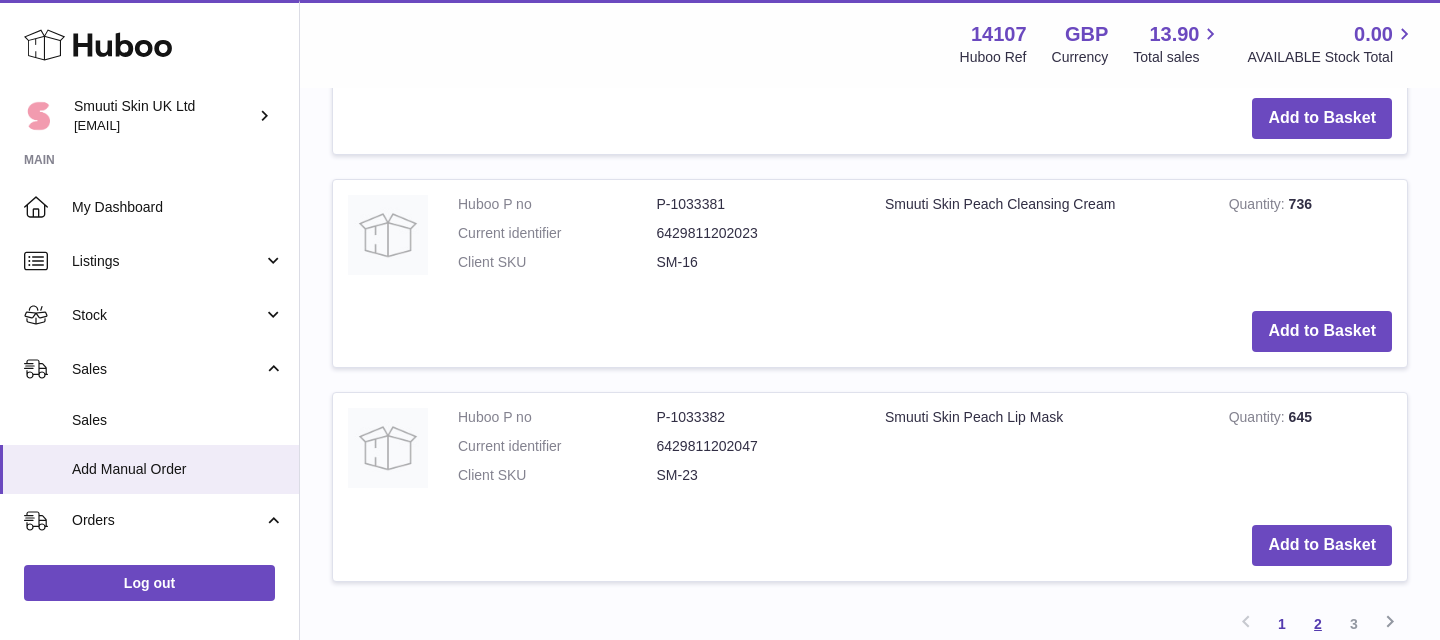click on "2" at bounding box center (1318, 624) 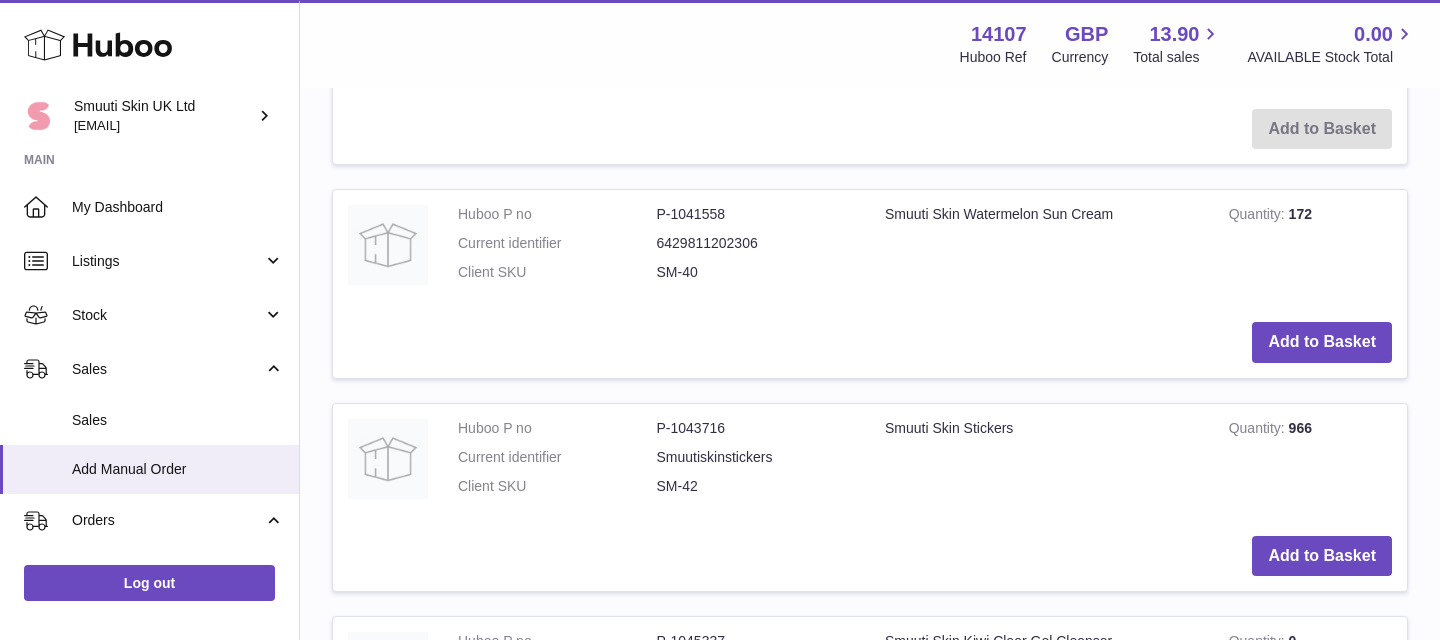 scroll, scrollTop: 1744, scrollLeft: 0, axis: vertical 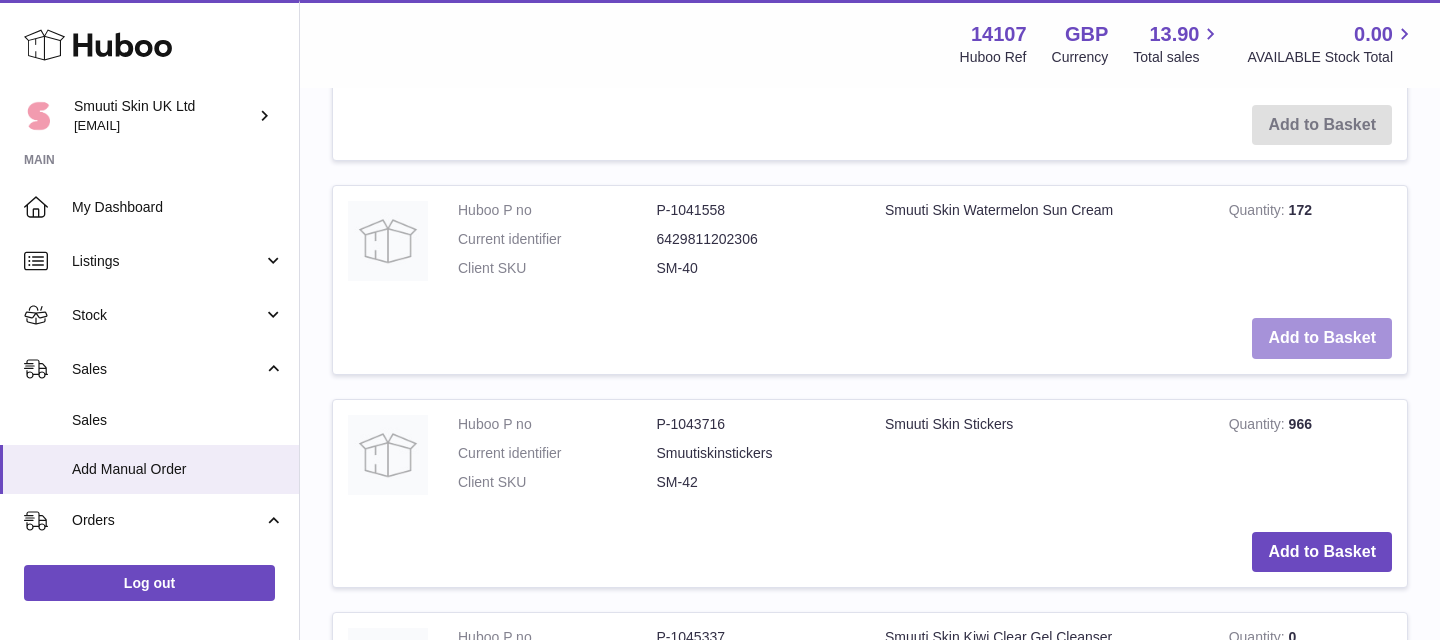 click on "Add to Basket" at bounding box center (1322, 338) 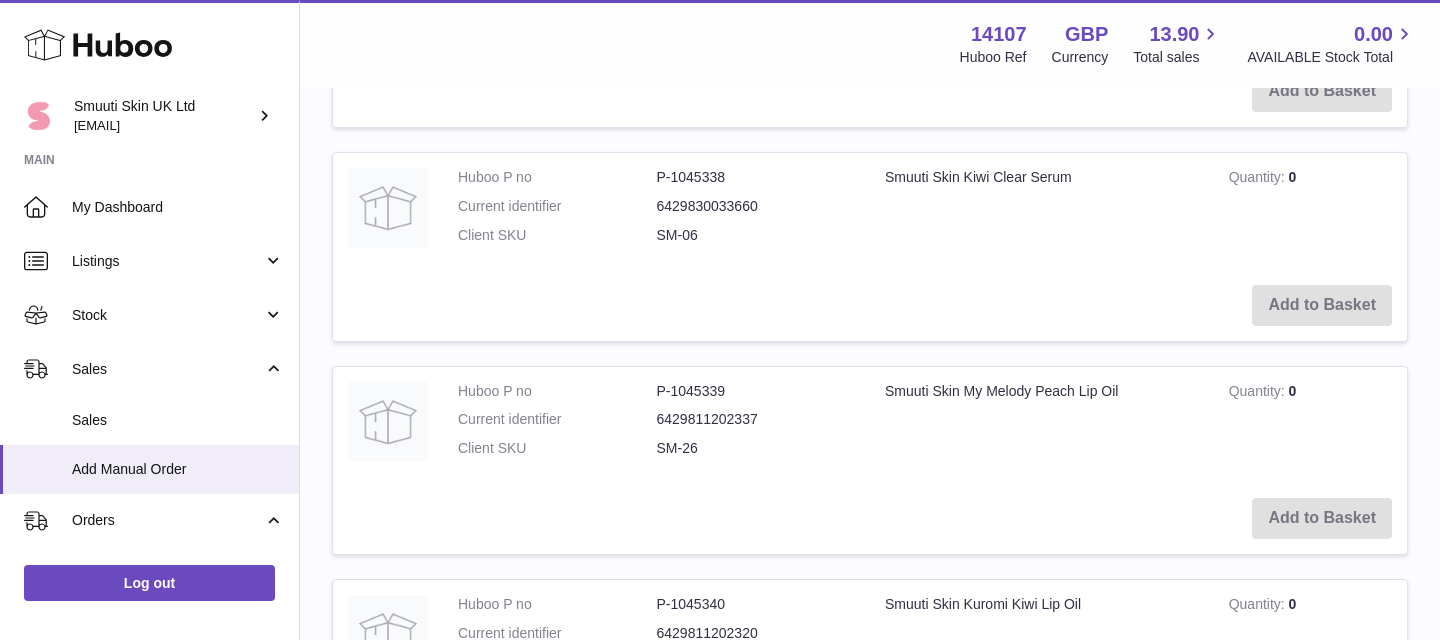 scroll, scrollTop: 3261, scrollLeft: 0, axis: vertical 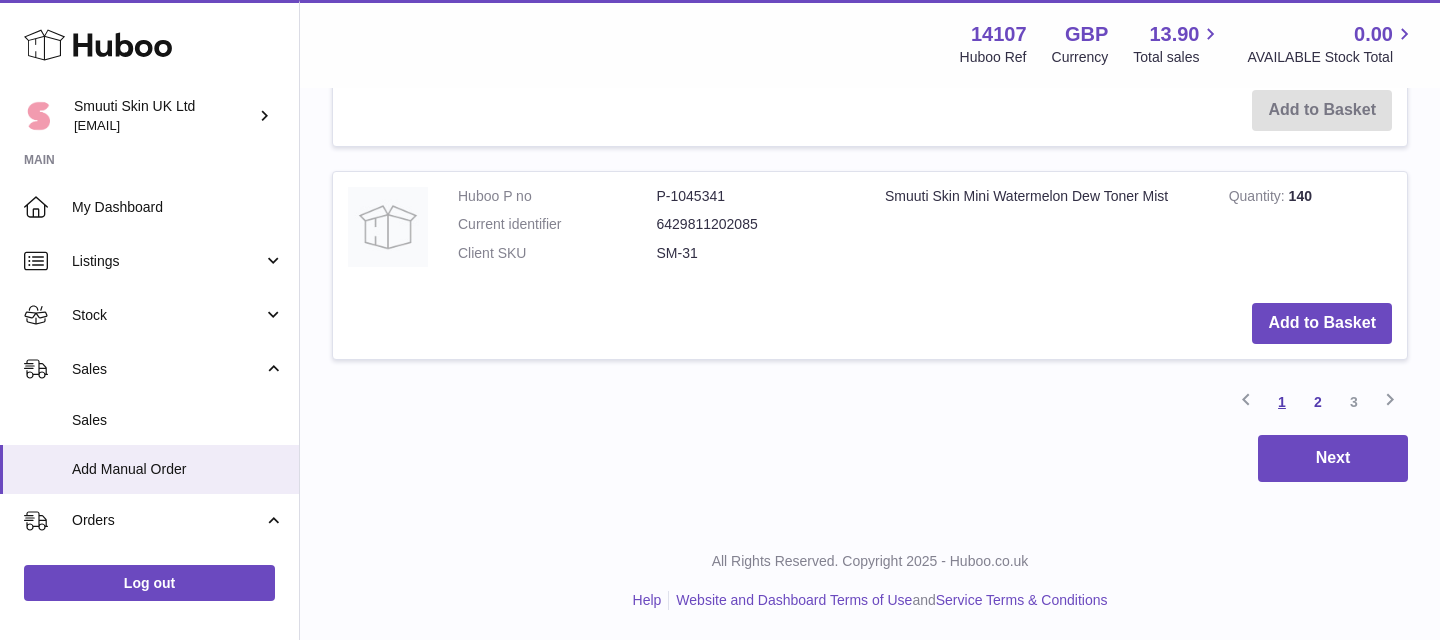click on "1" at bounding box center (1282, 402) 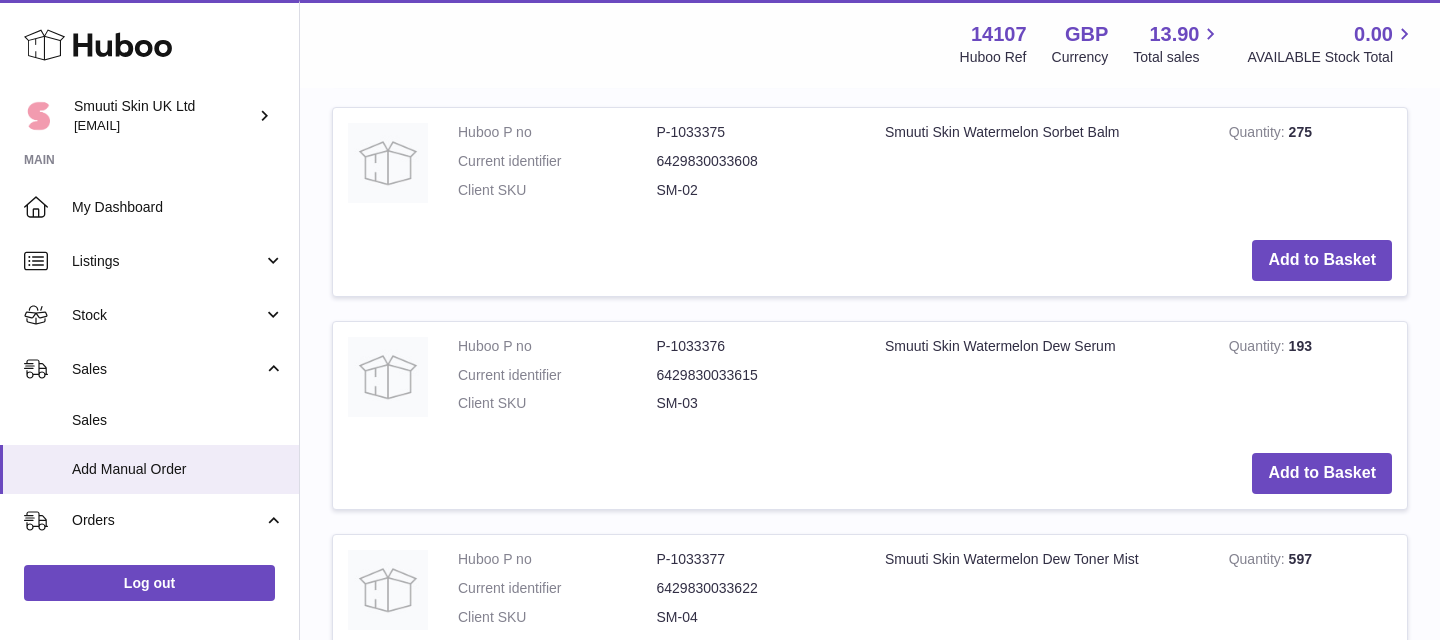 scroll, scrollTop: 1849, scrollLeft: 0, axis: vertical 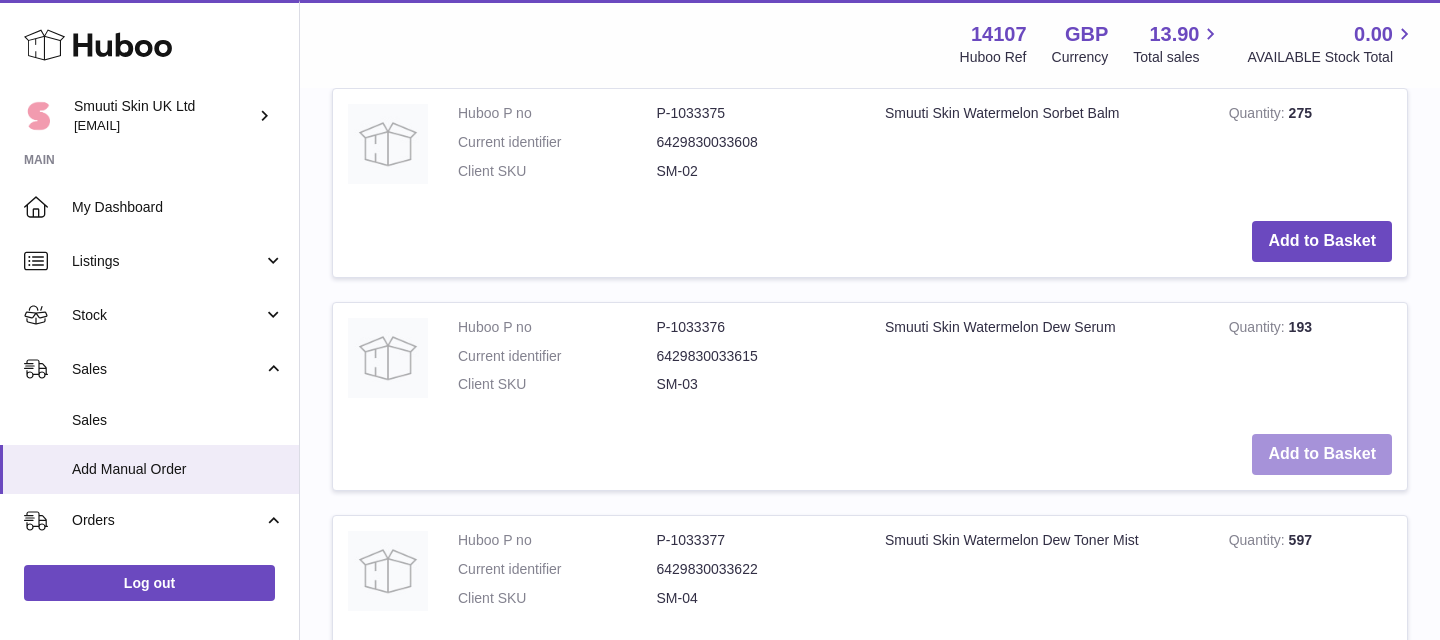 click on "Add to Basket" at bounding box center [1322, 454] 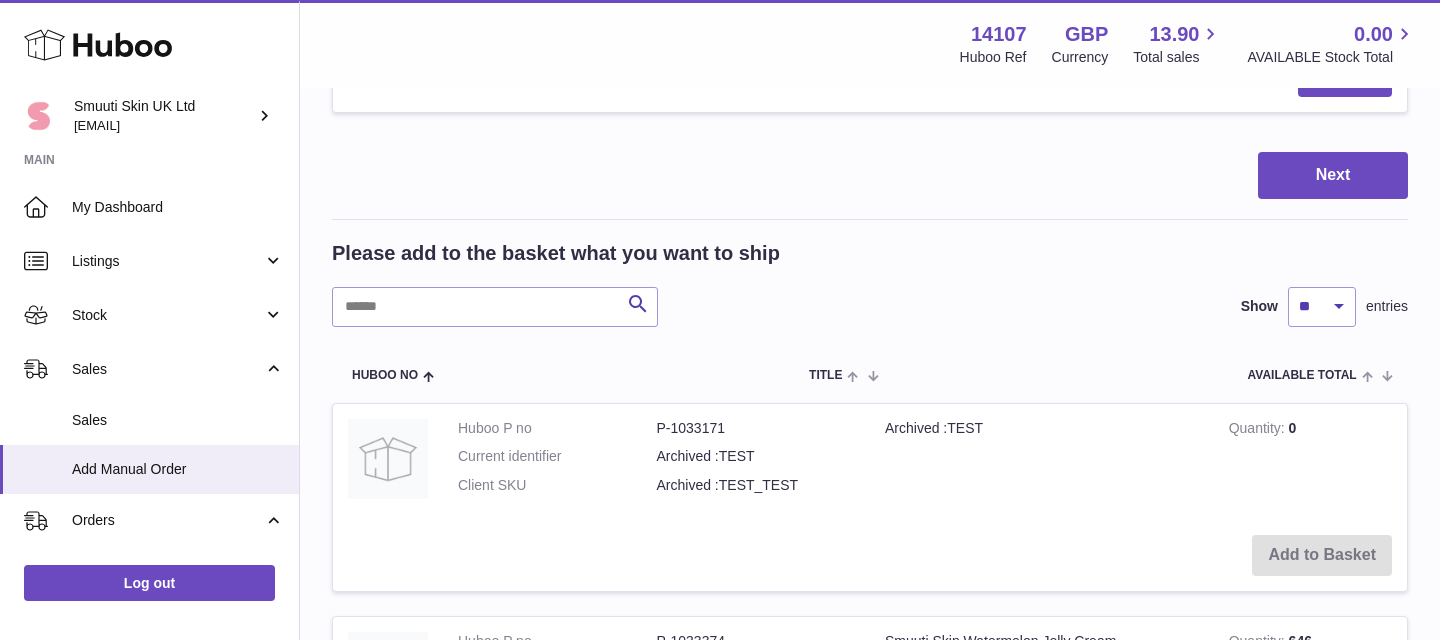scroll, scrollTop: 1280, scrollLeft: 0, axis: vertical 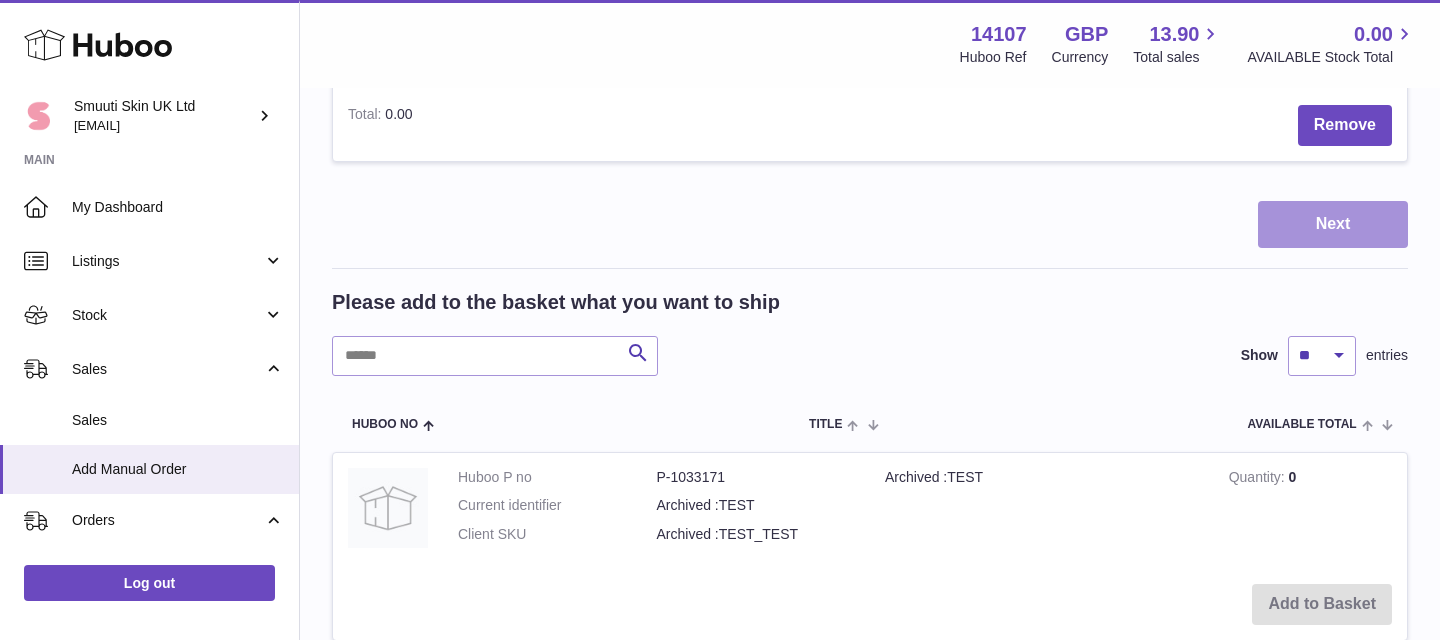 click on "Next" at bounding box center [1333, 224] 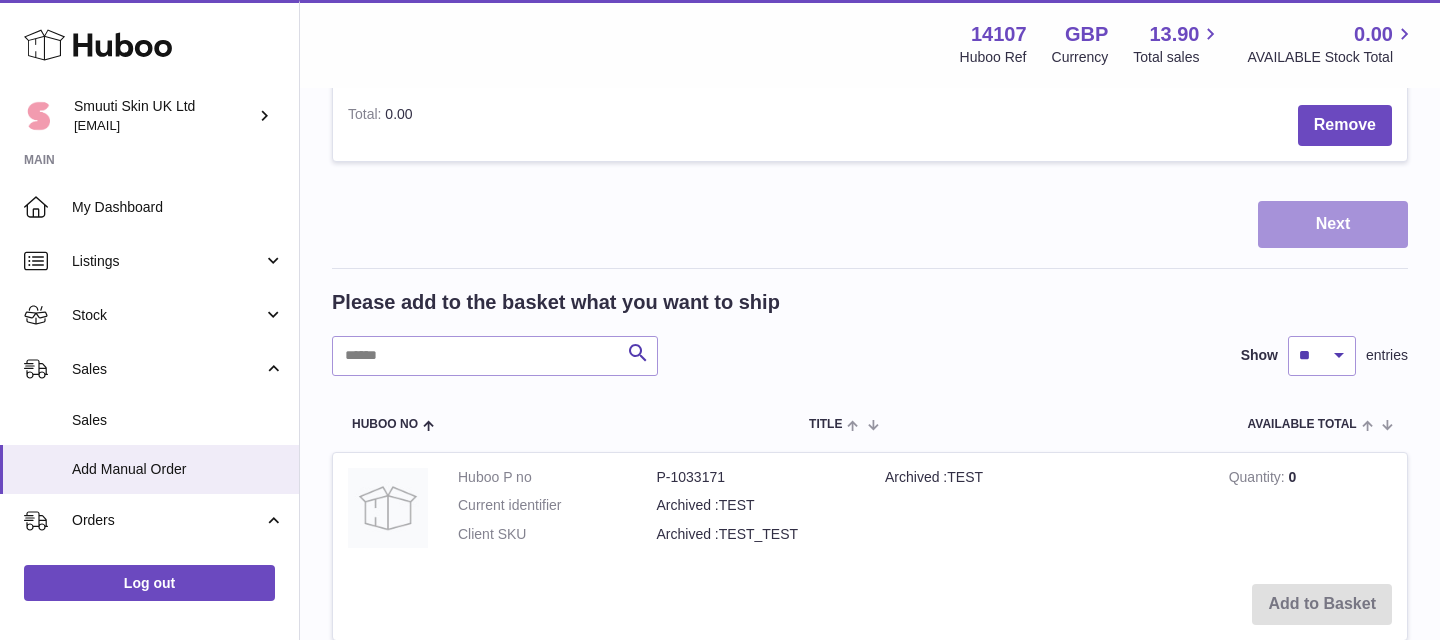scroll, scrollTop: 0, scrollLeft: 0, axis: both 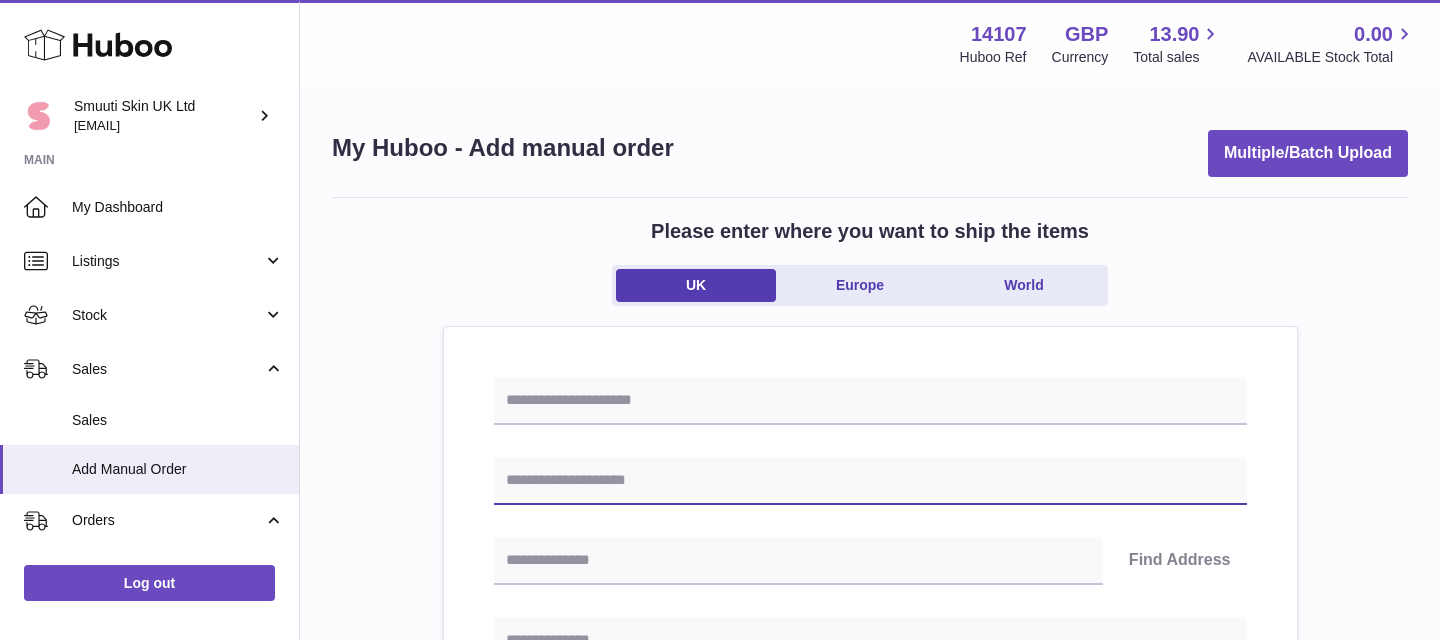 click at bounding box center (870, 481) 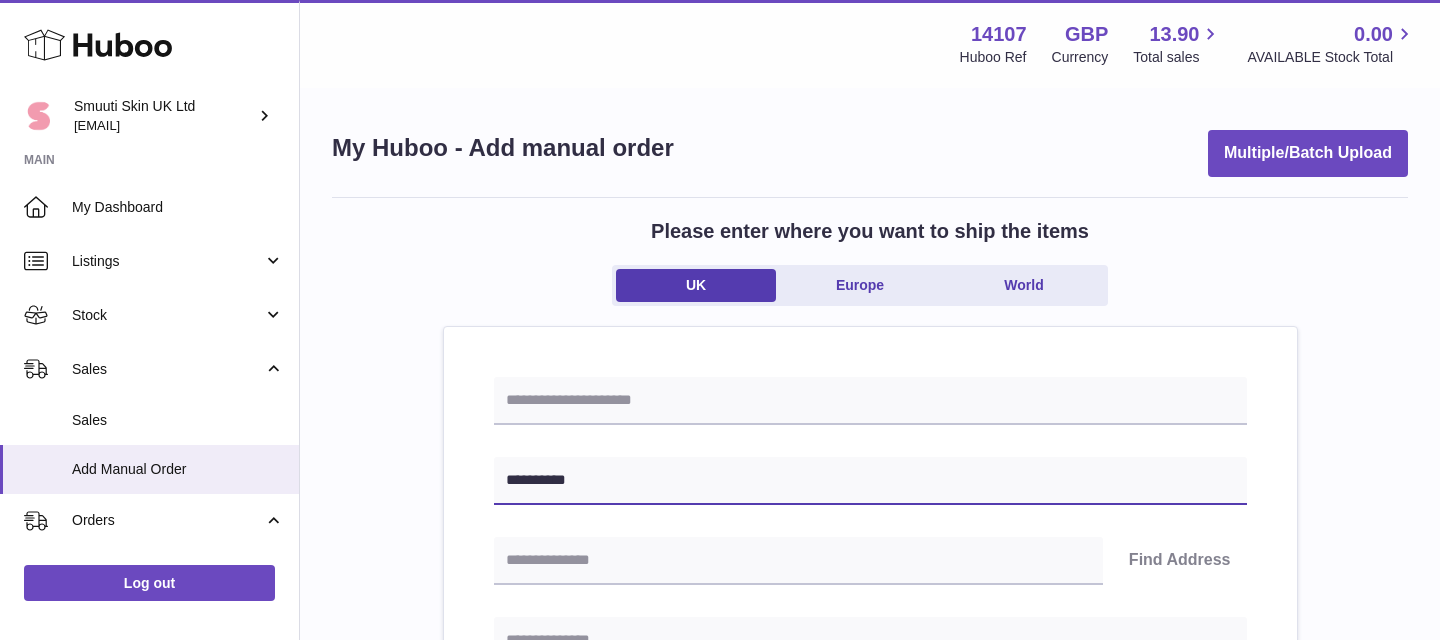type on "**********" 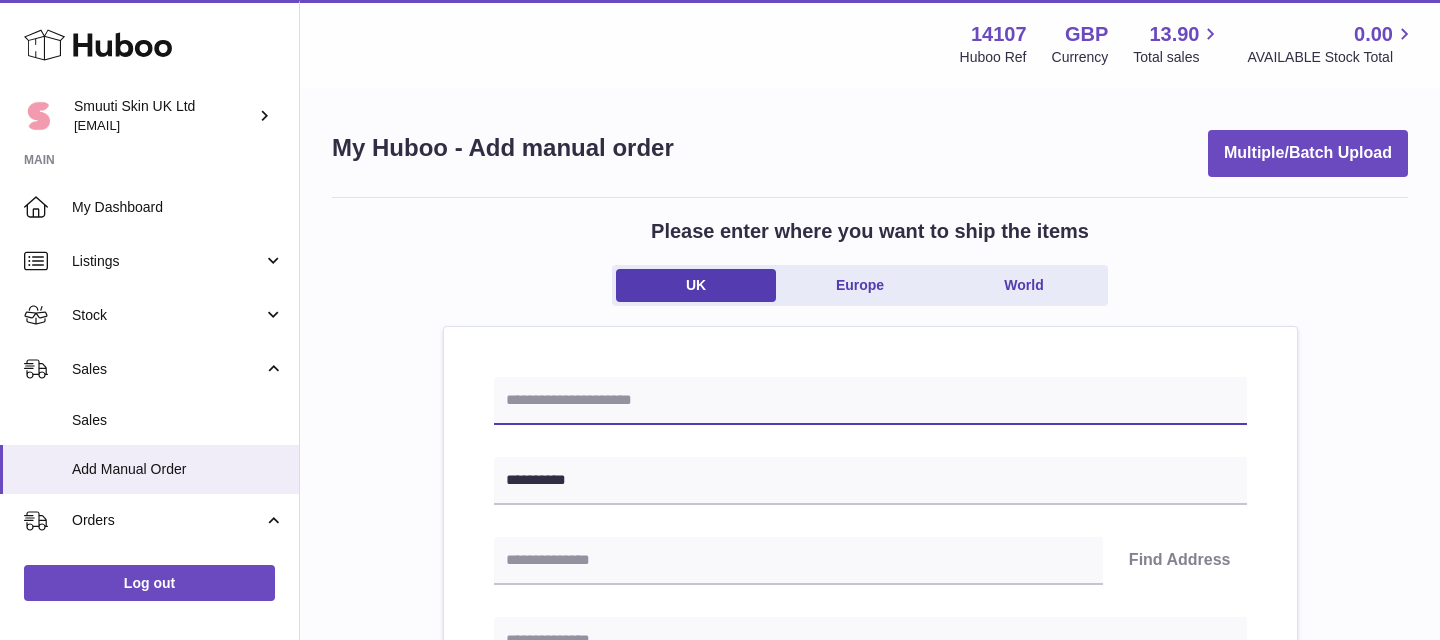 click at bounding box center [870, 401] 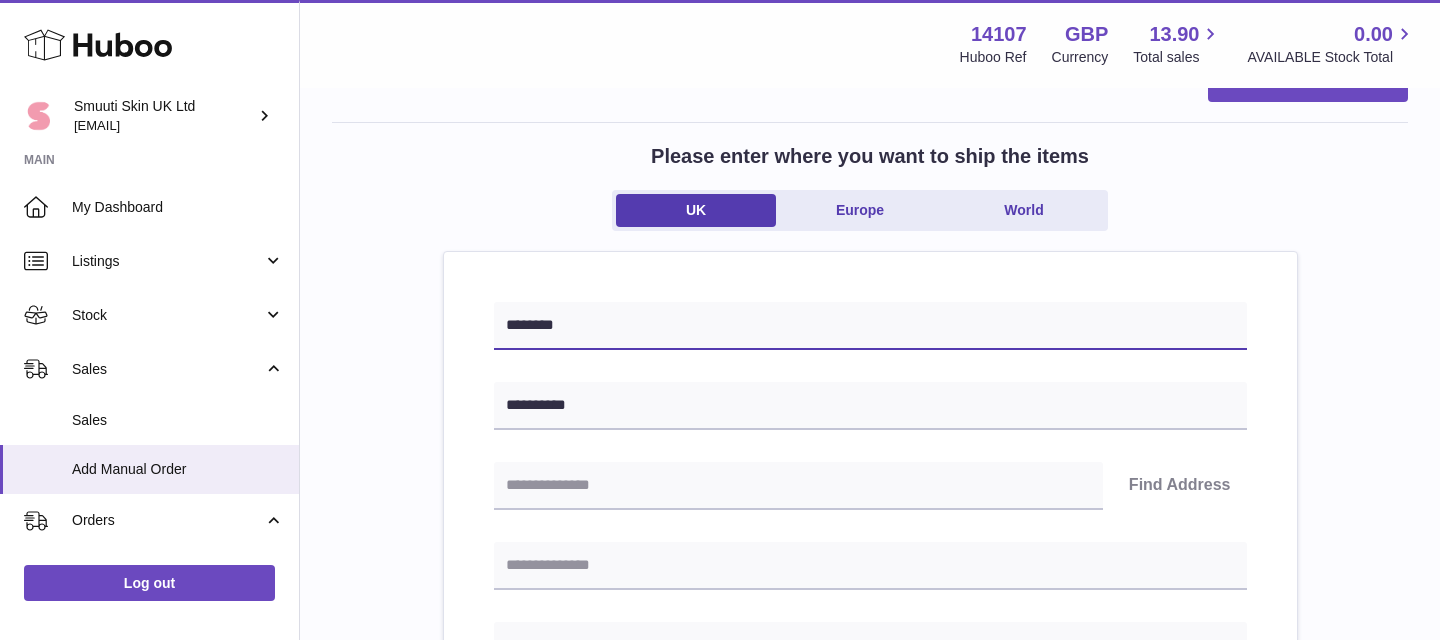 scroll, scrollTop: 84, scrollLeft: 0, axis: vertical 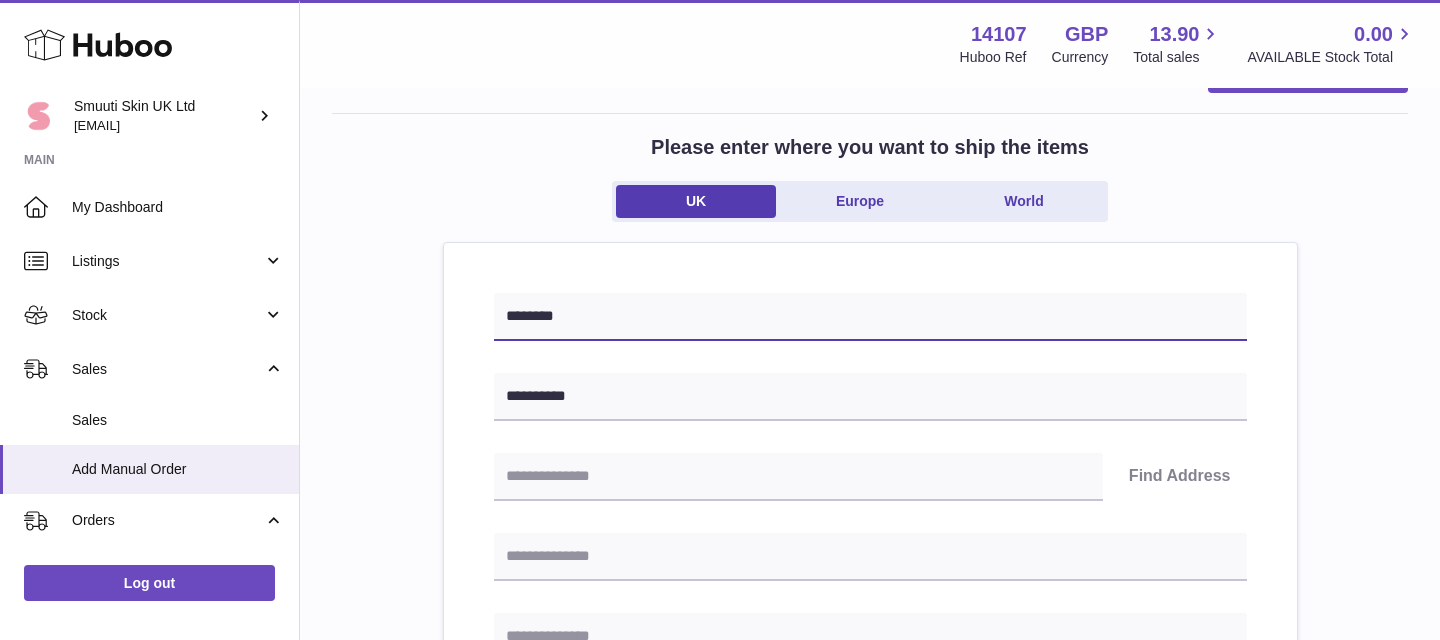 type on "********" 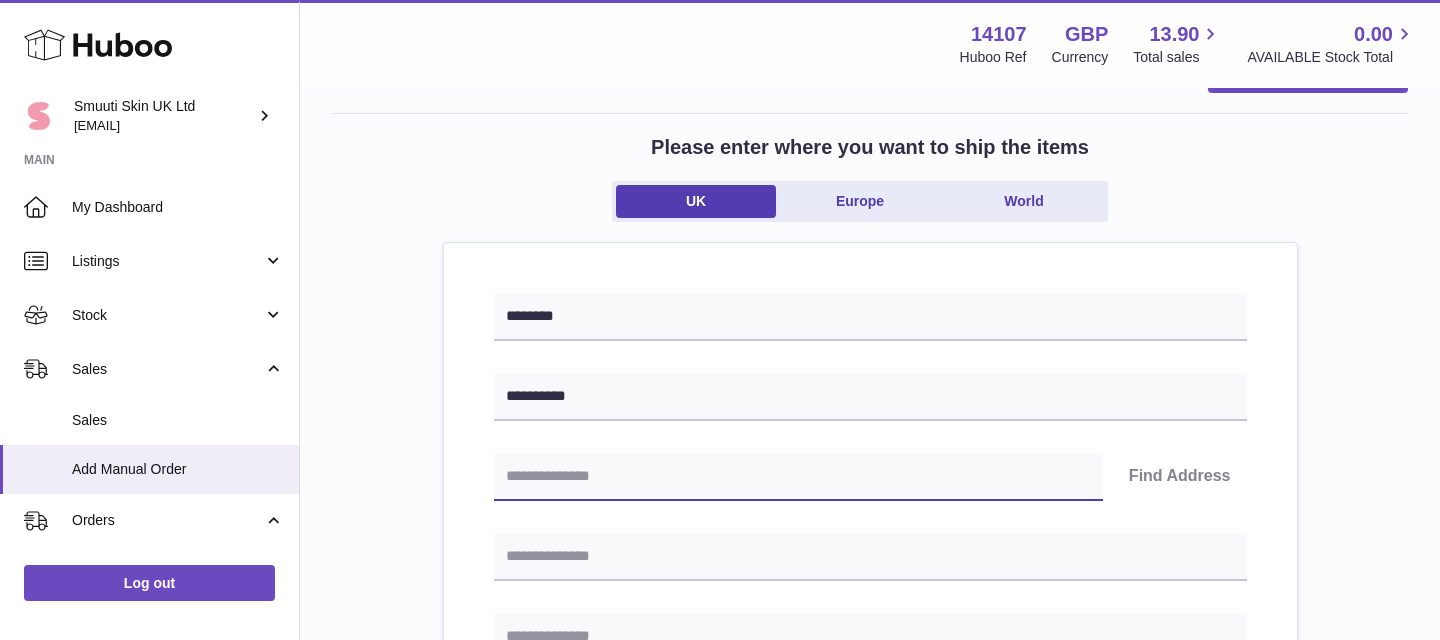 click at bounding box center (798, 477) 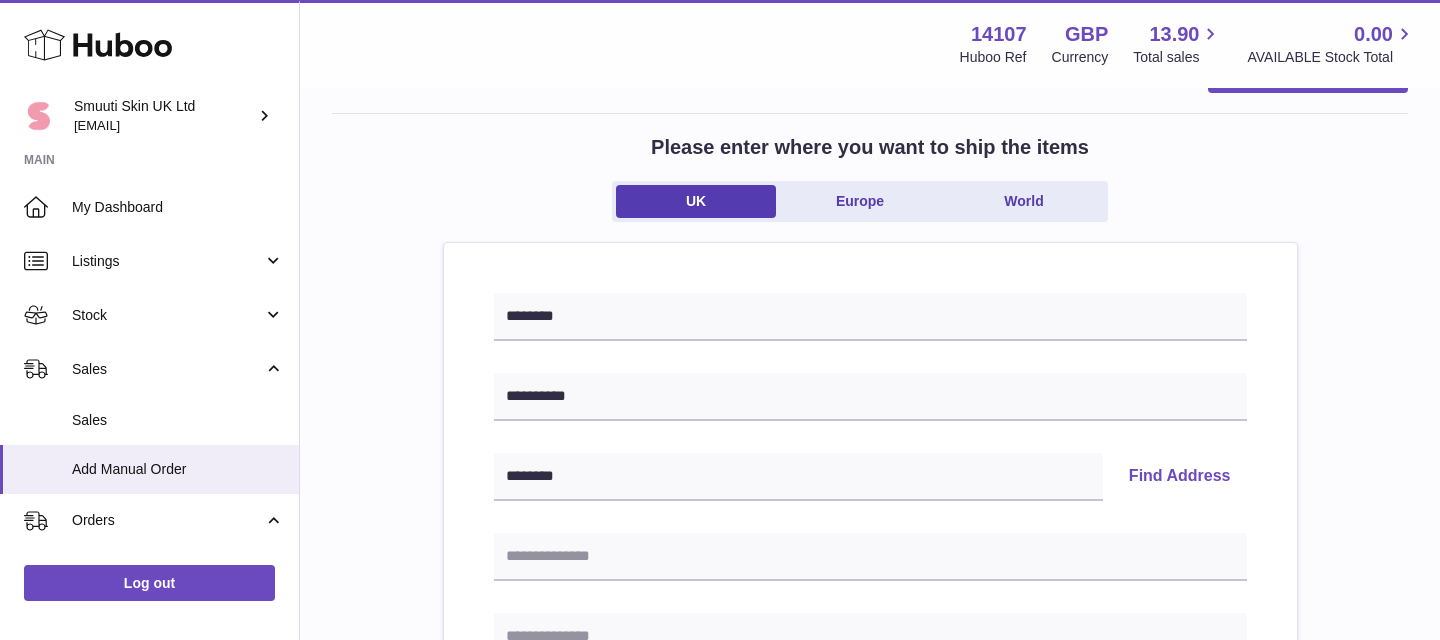 click on "Find Address" at bounding box center (1180, 477) 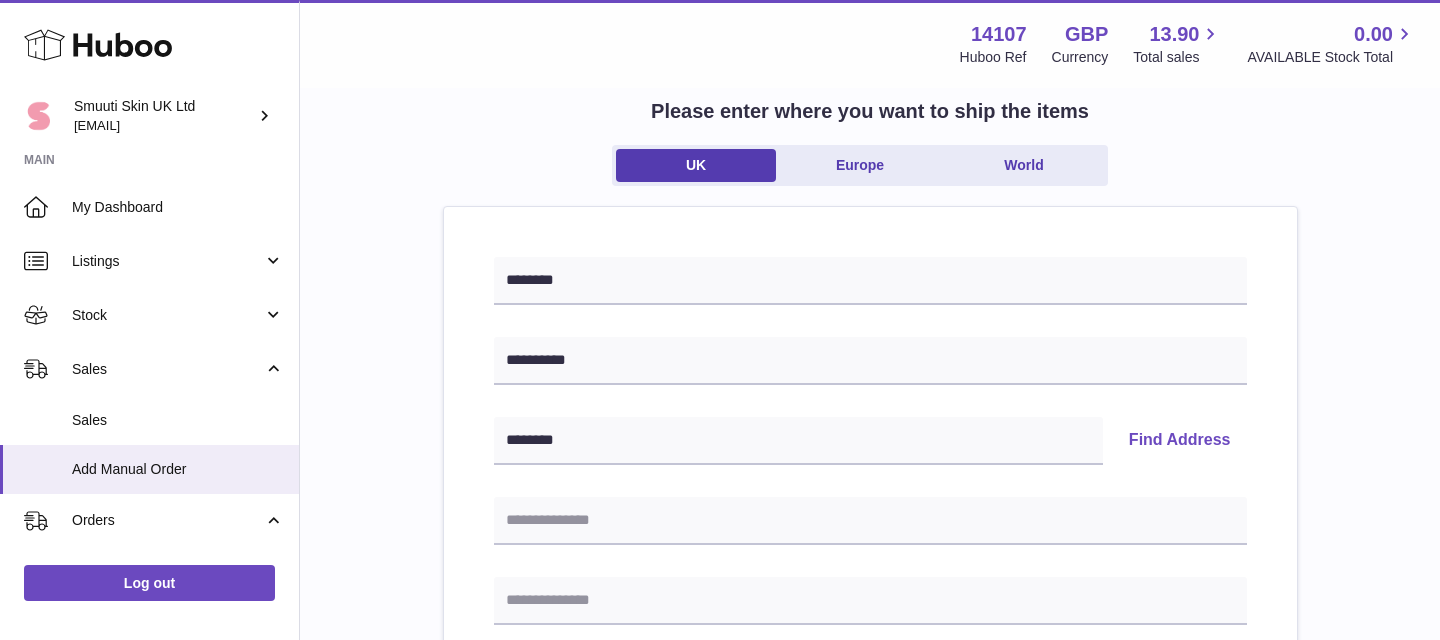scroll, scrollTop: 135, scrollLeft: 0, axis: vertical 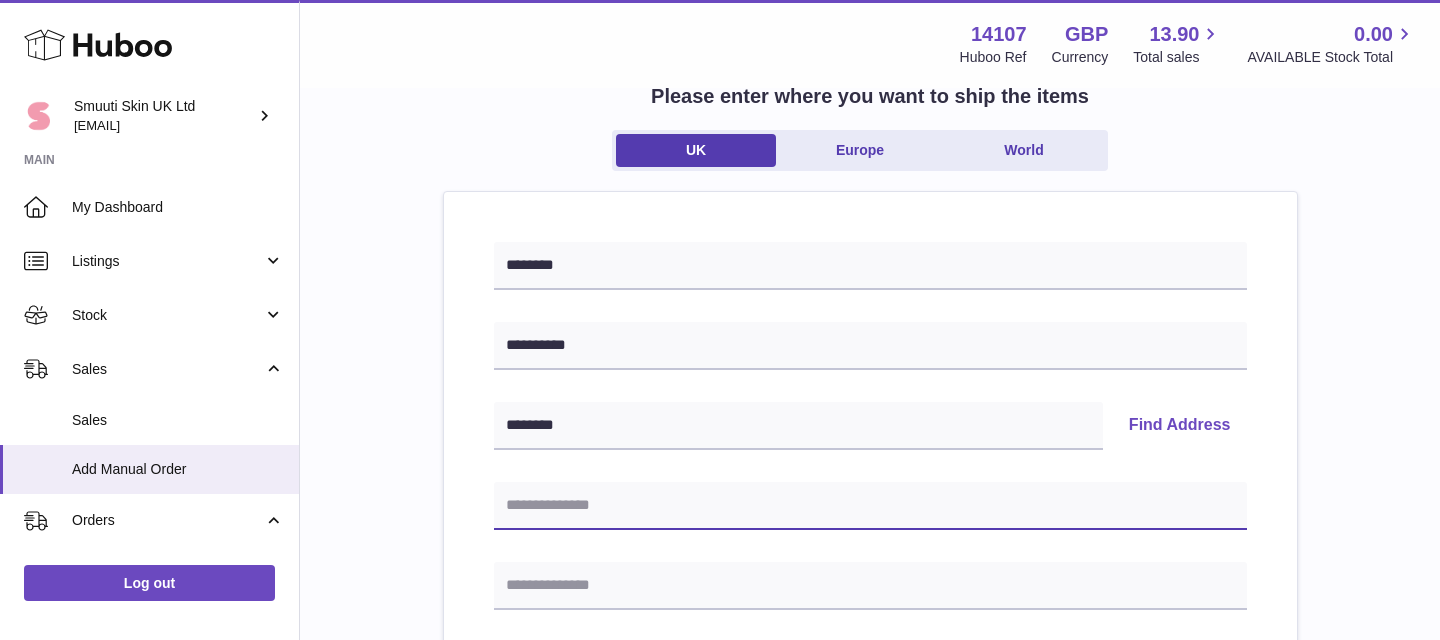 click at bounding box center [870, 506] 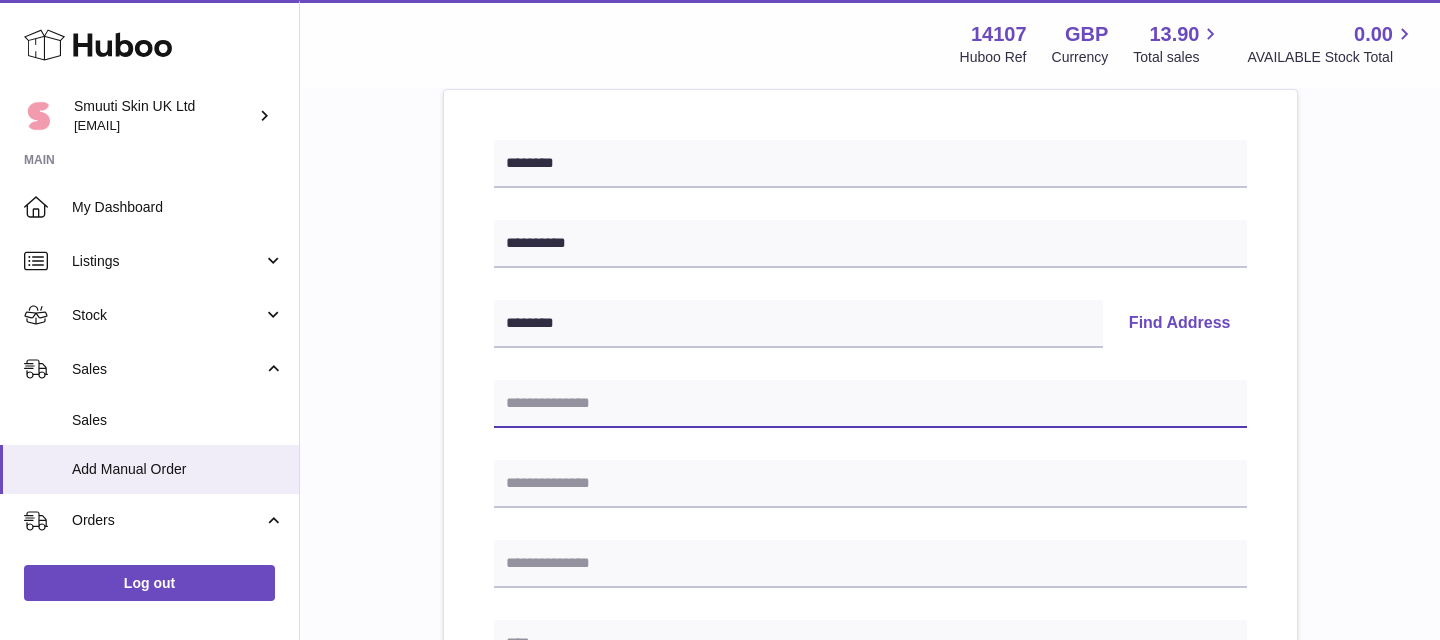 scroll, scrollTop: 245, scrollLeft: 0, axis: vertical 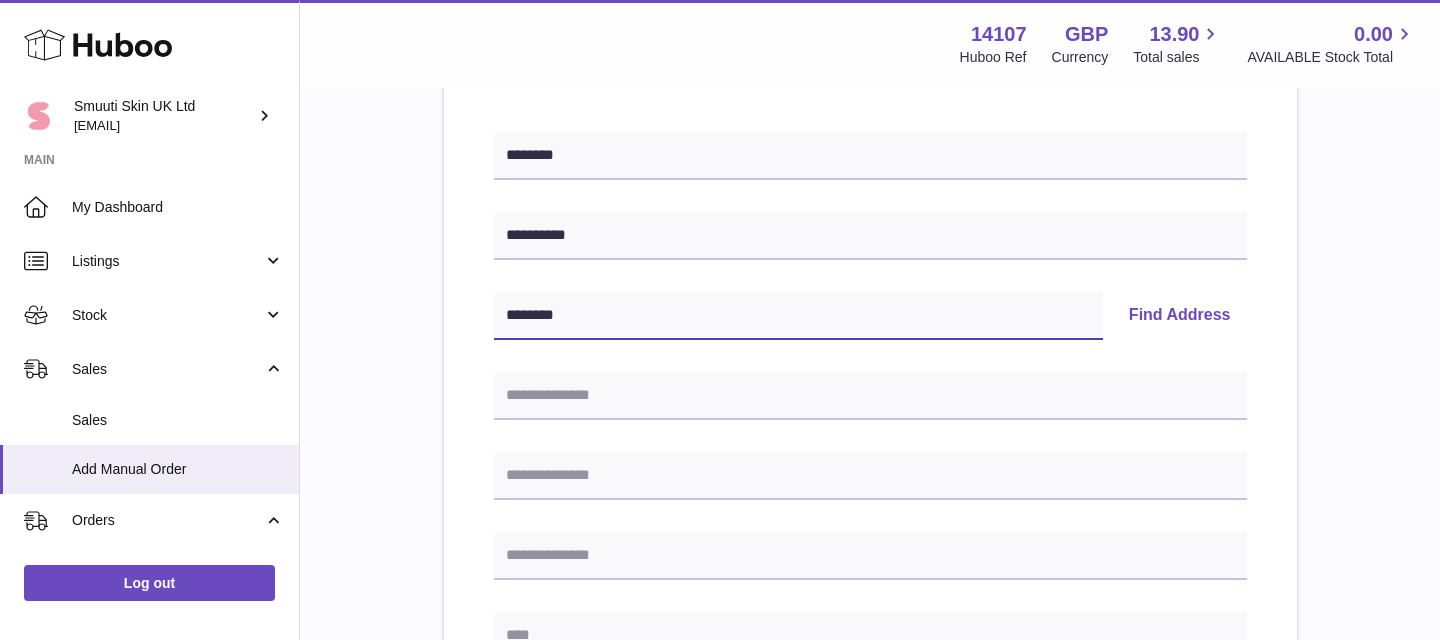 click on "********" at bounding box center (798, 316) 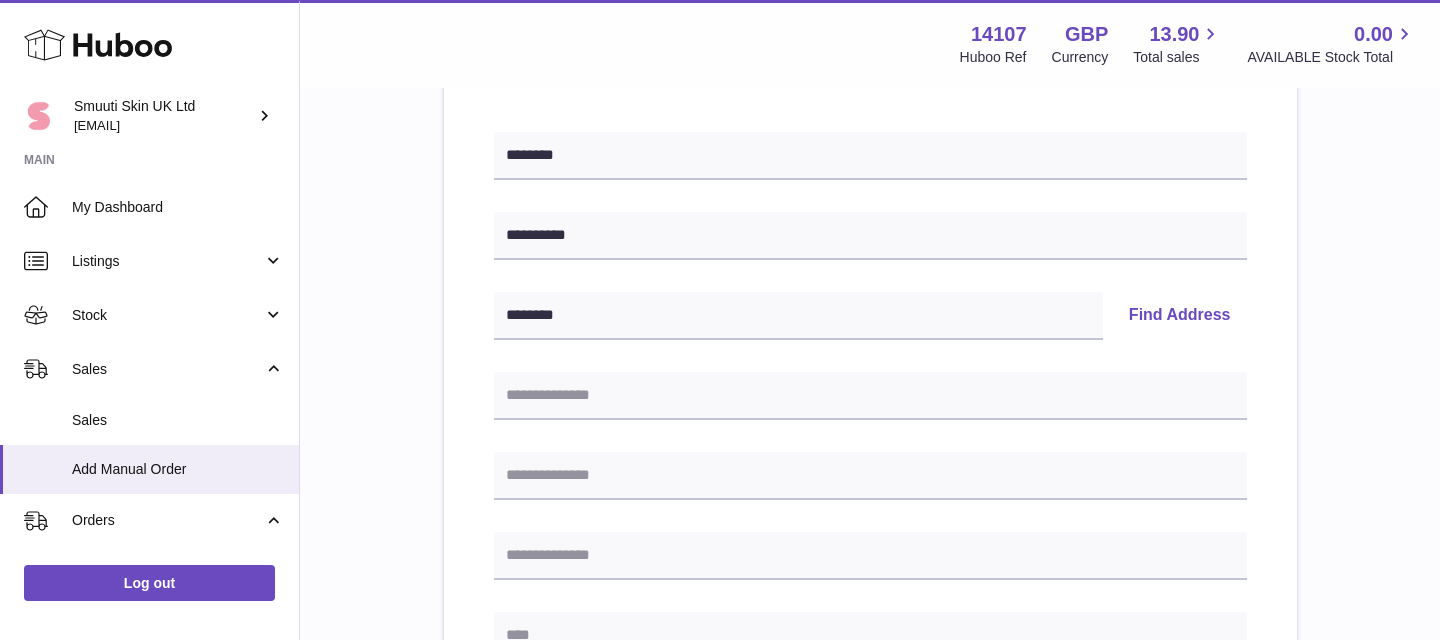 click on "Find Address" at bounding box center [1180, 316] 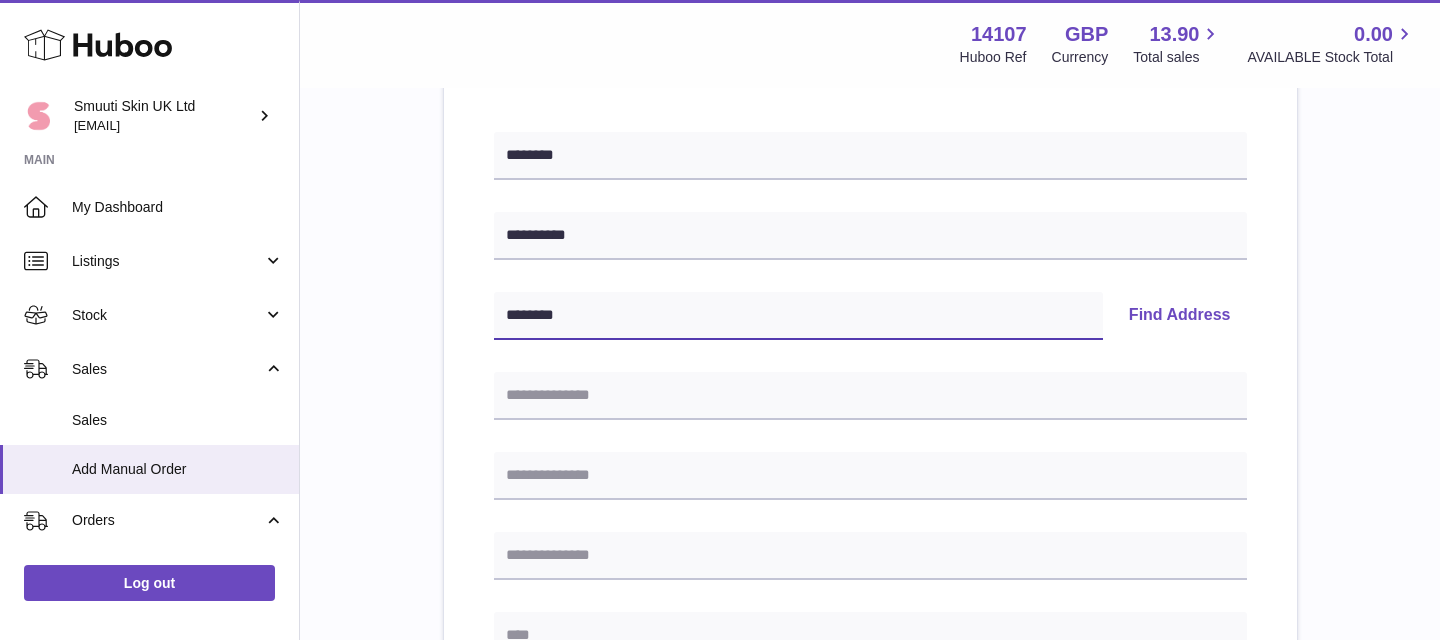 click on "********" at bounding box center (798, 316) 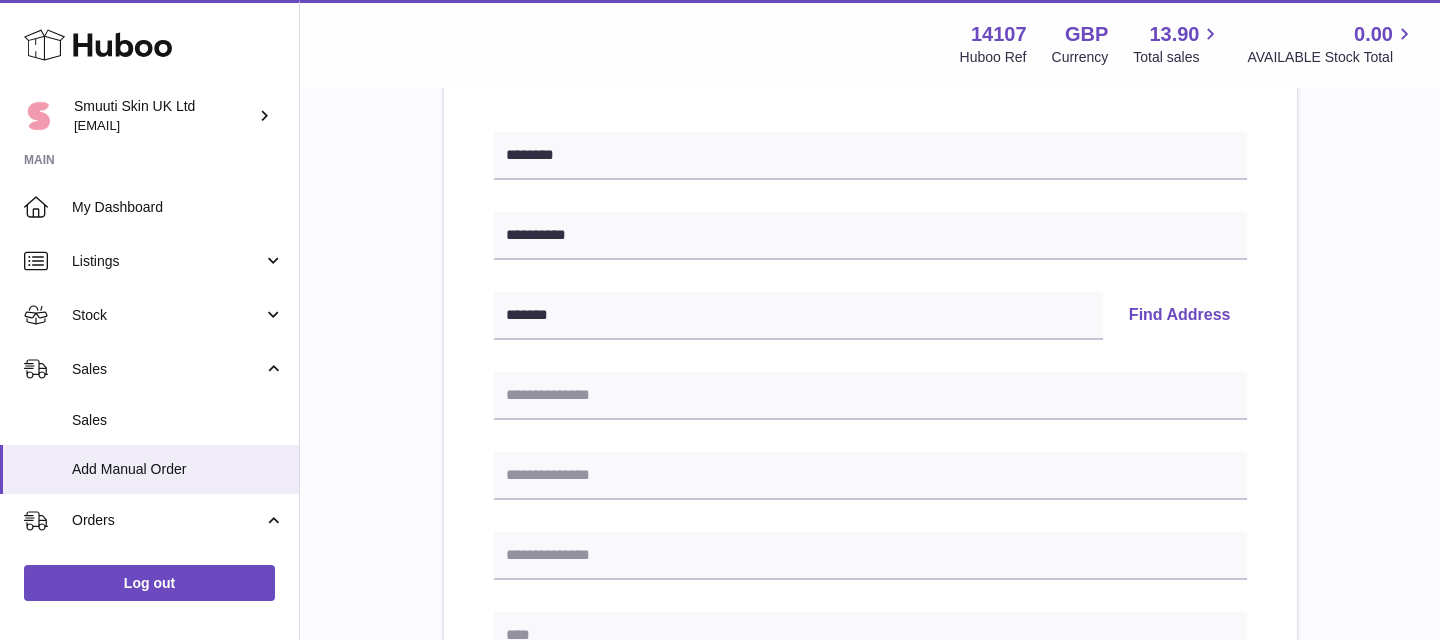 click on "Find Address" at bounding box center [1180, 316] 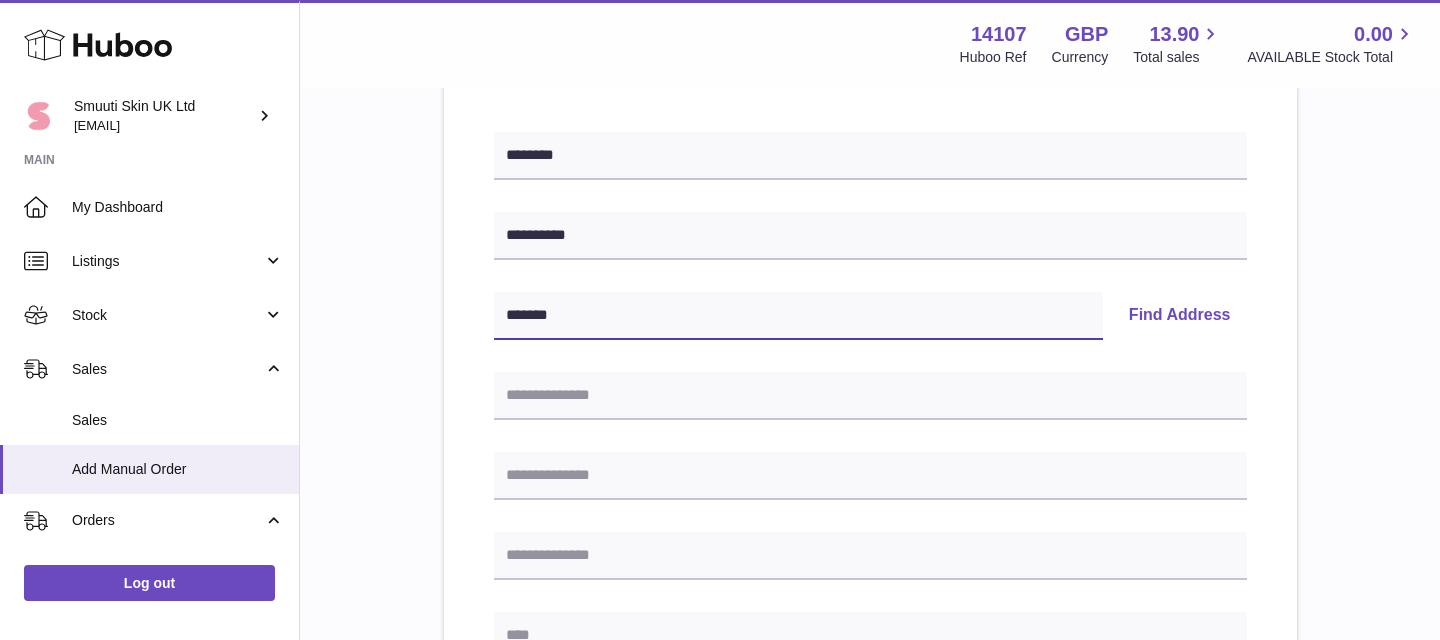 drag, startPoint x: 654, startPoint y: 310, endPoint x: 362, endPoint y: 309, distance: 292.0017 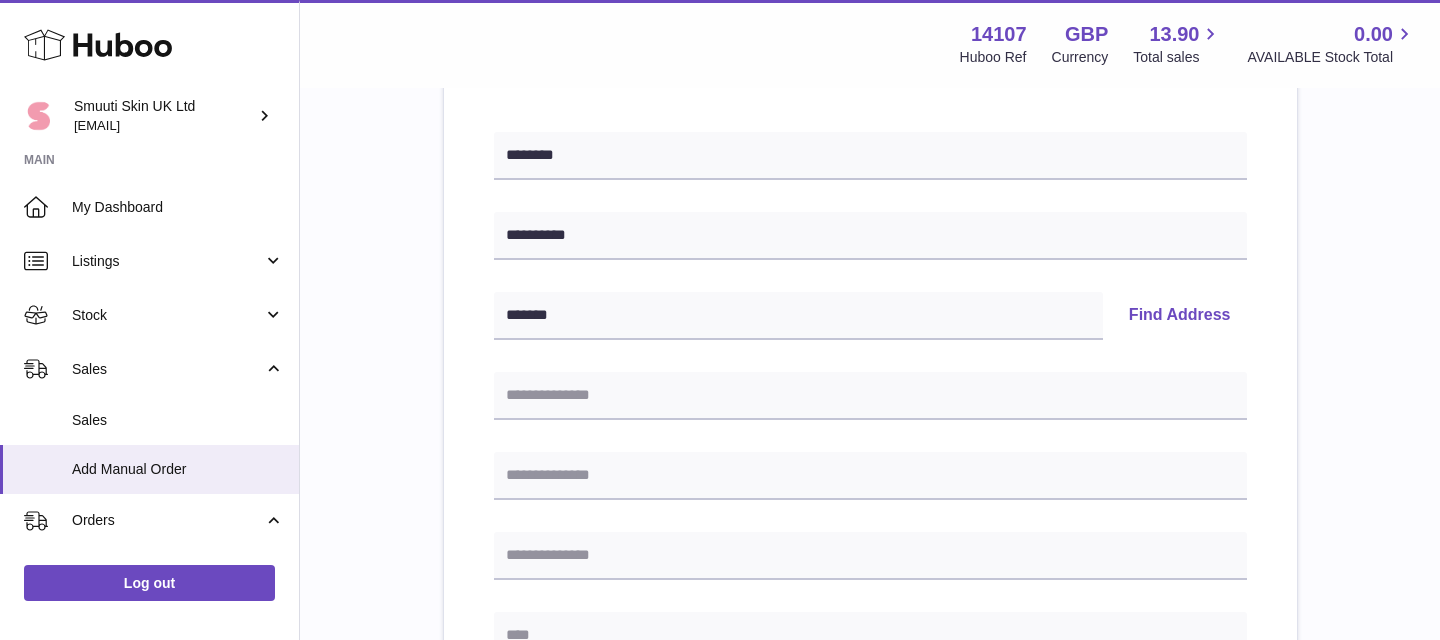click on "Find Address" at bounding box center (1180, 316) 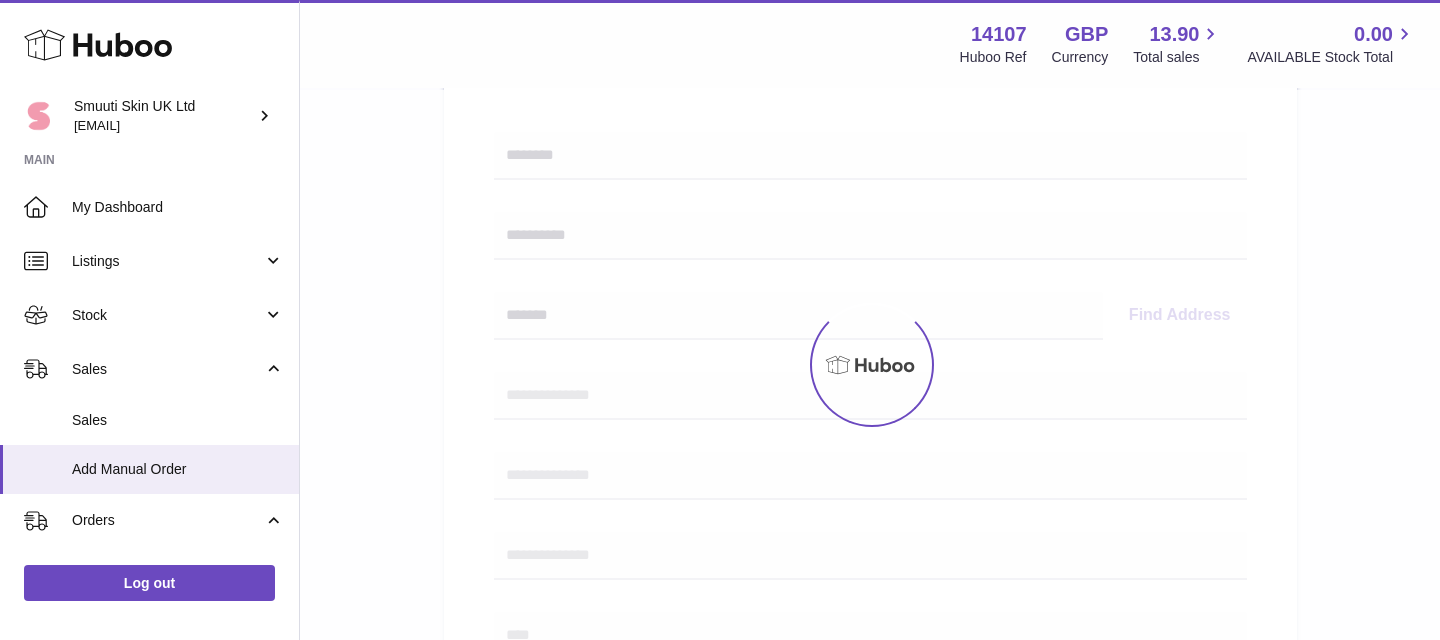 select 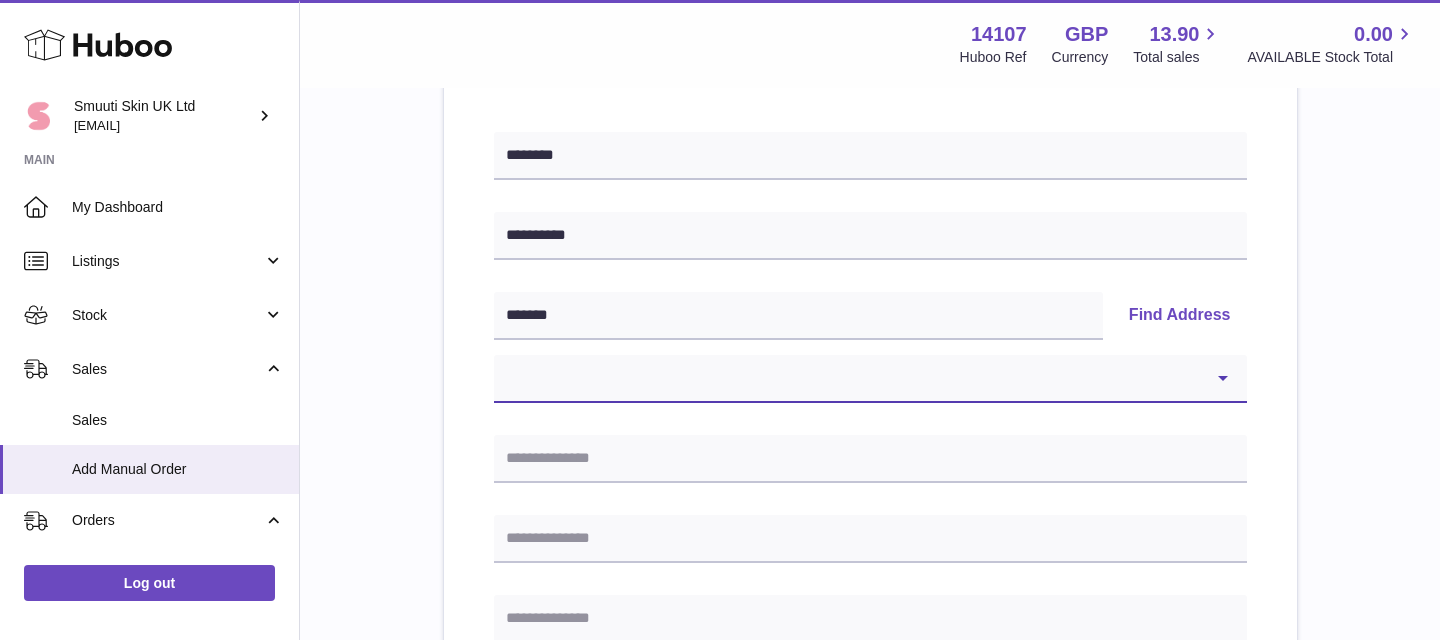 click on "**********" at bounding box center (870, 379) 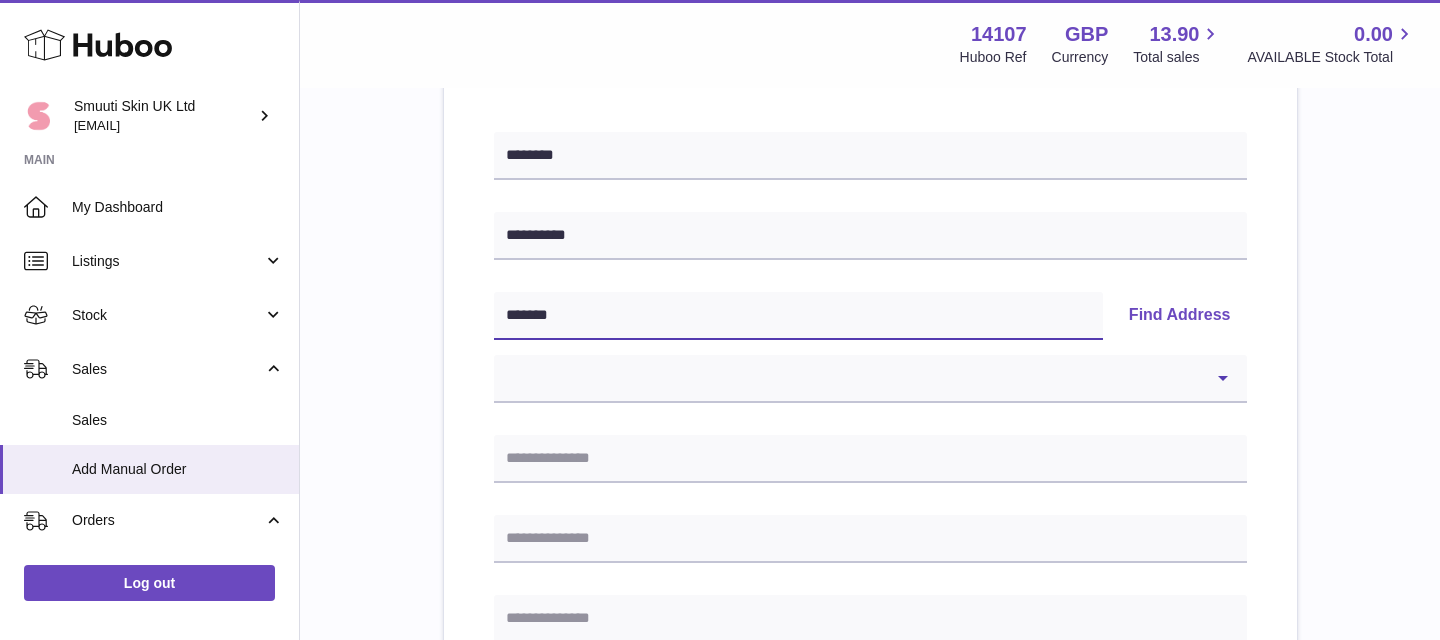 drag, startPoint x: 629, startPoint y: 309, endPoint x: 353, endPoint y: 300, distance: 276.1467 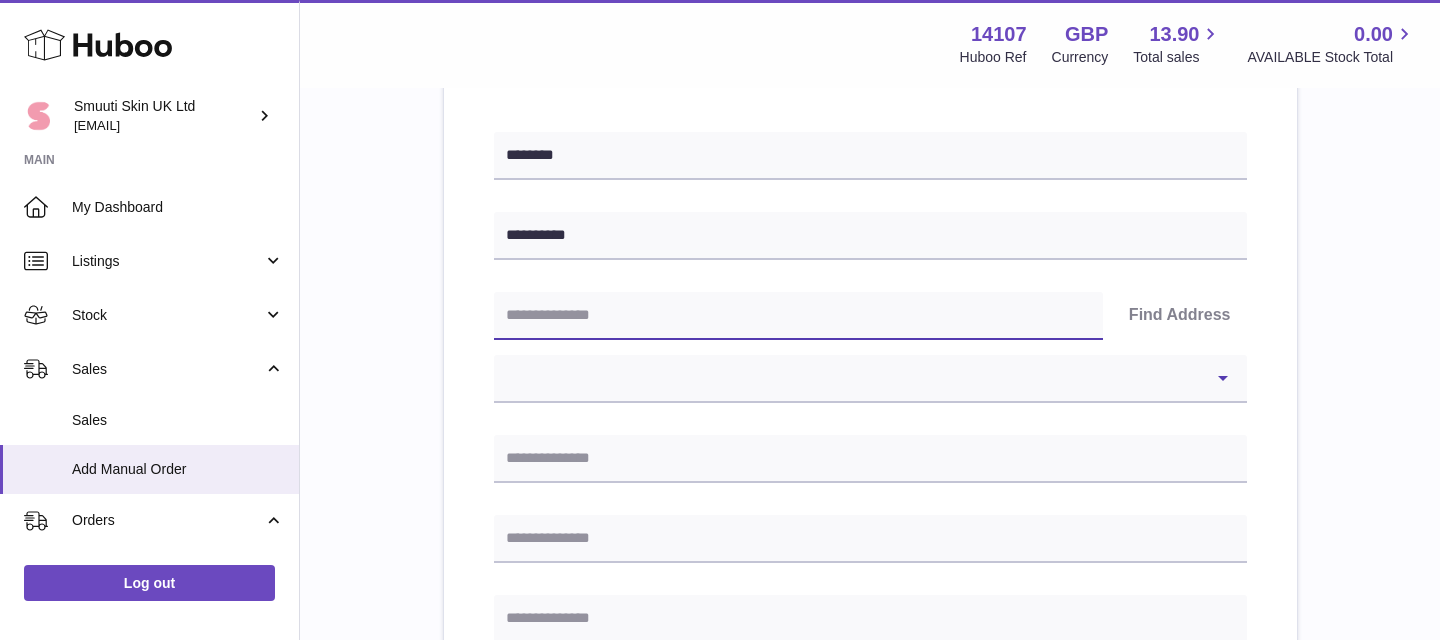 type 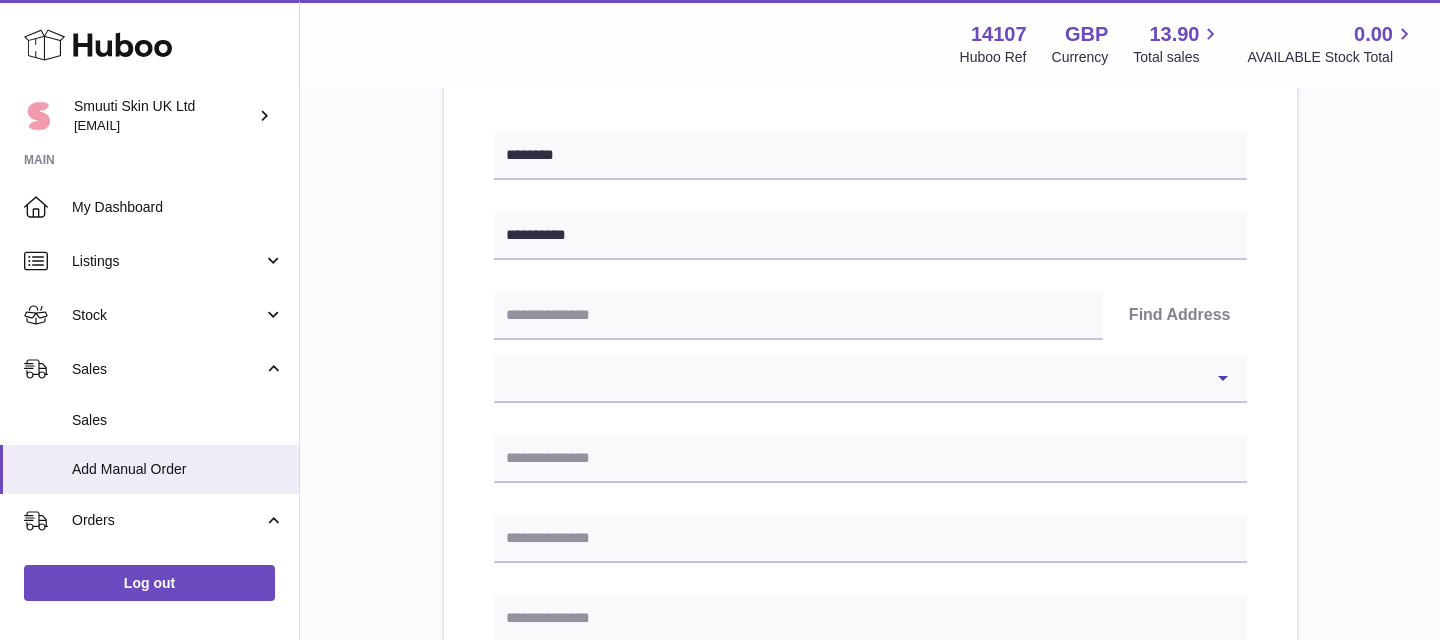 click on "**********" at bounding box center (870, 744) 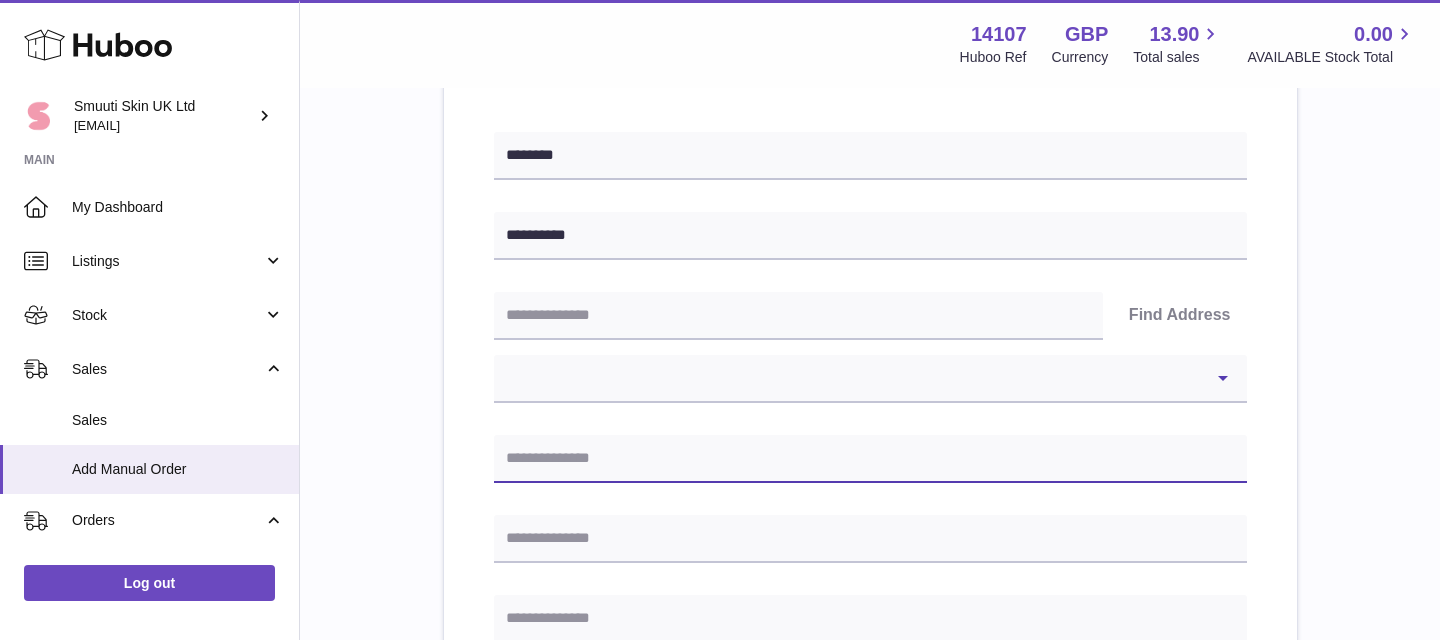 click at bounding box center (870, 459) 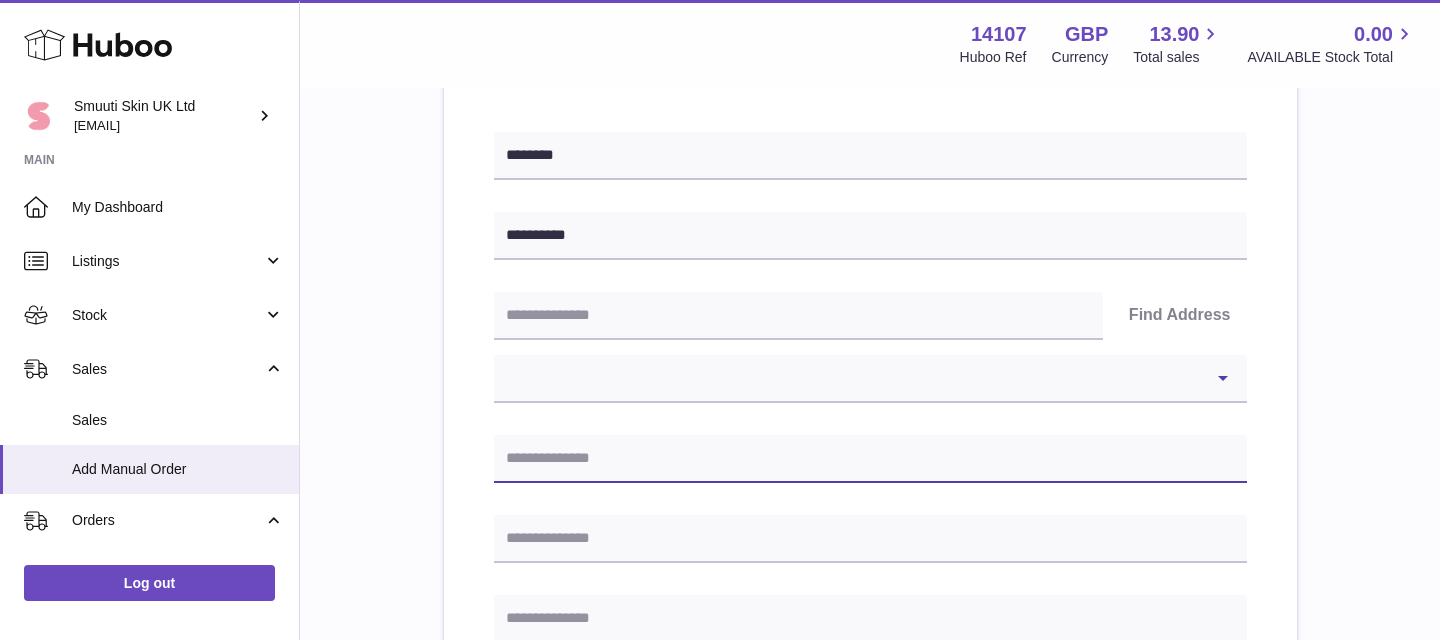 paste on "**********" 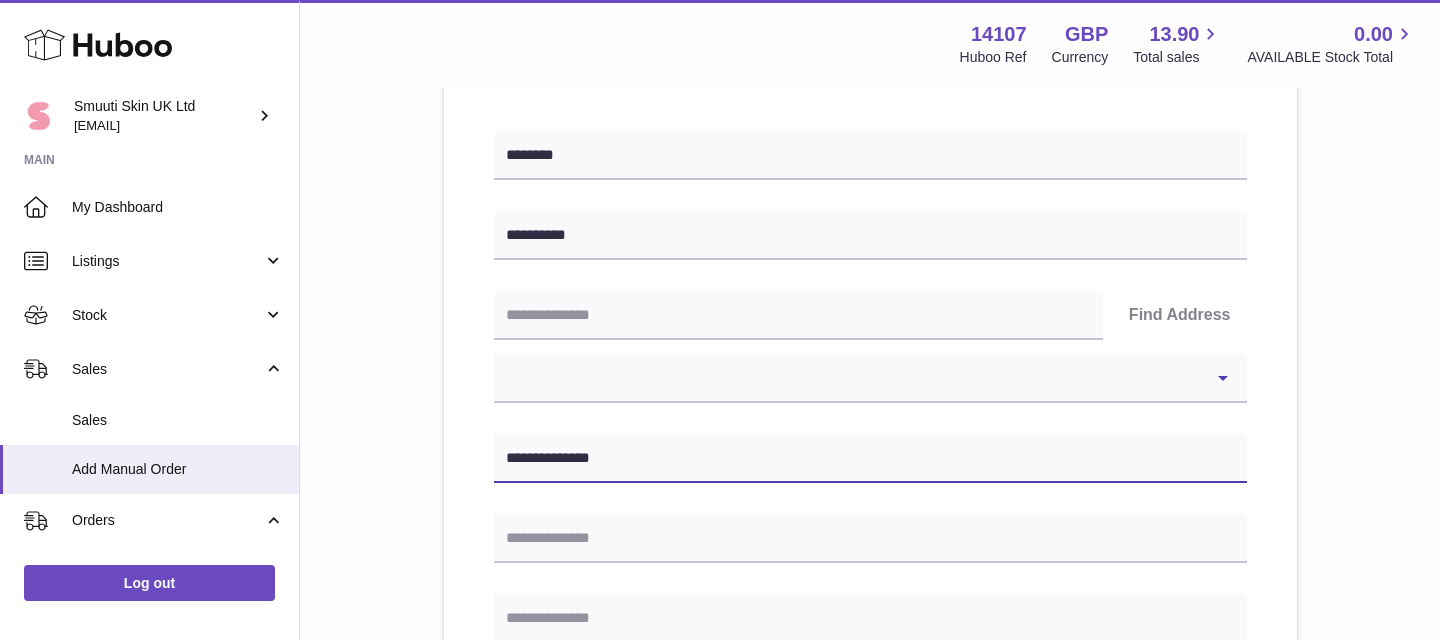 type on "**********" 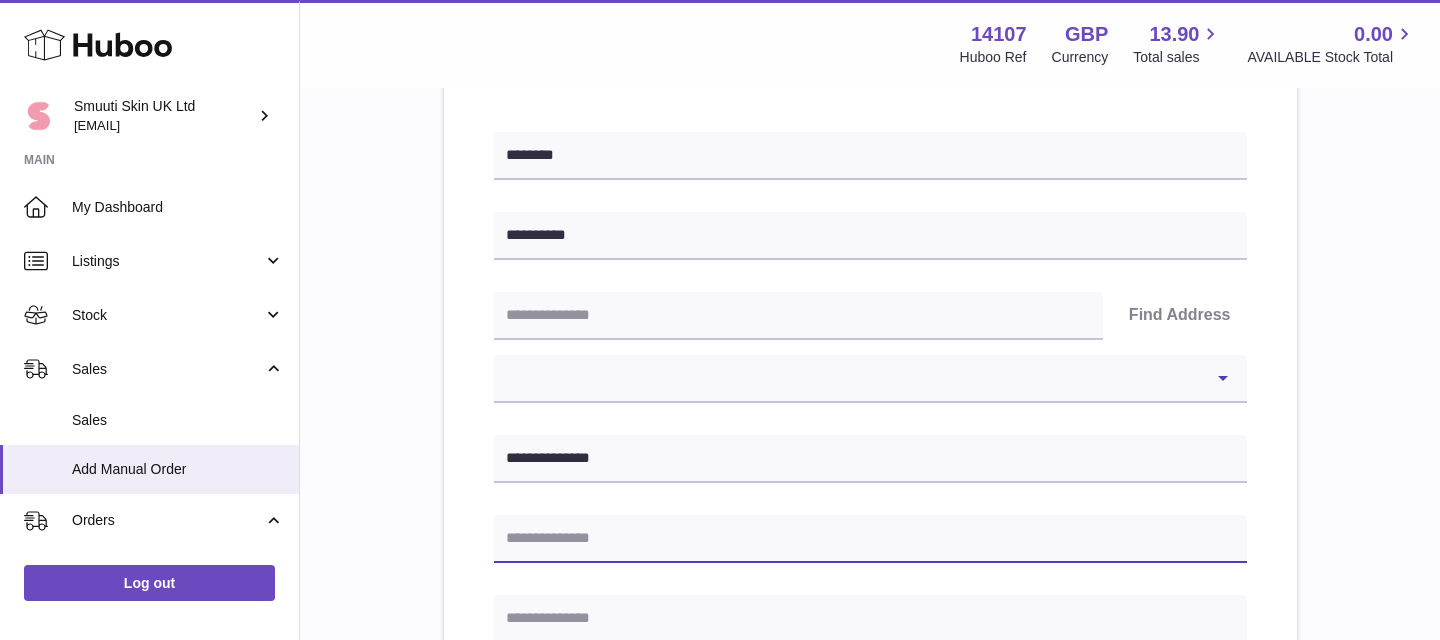 click at bounding box center [870, 539] 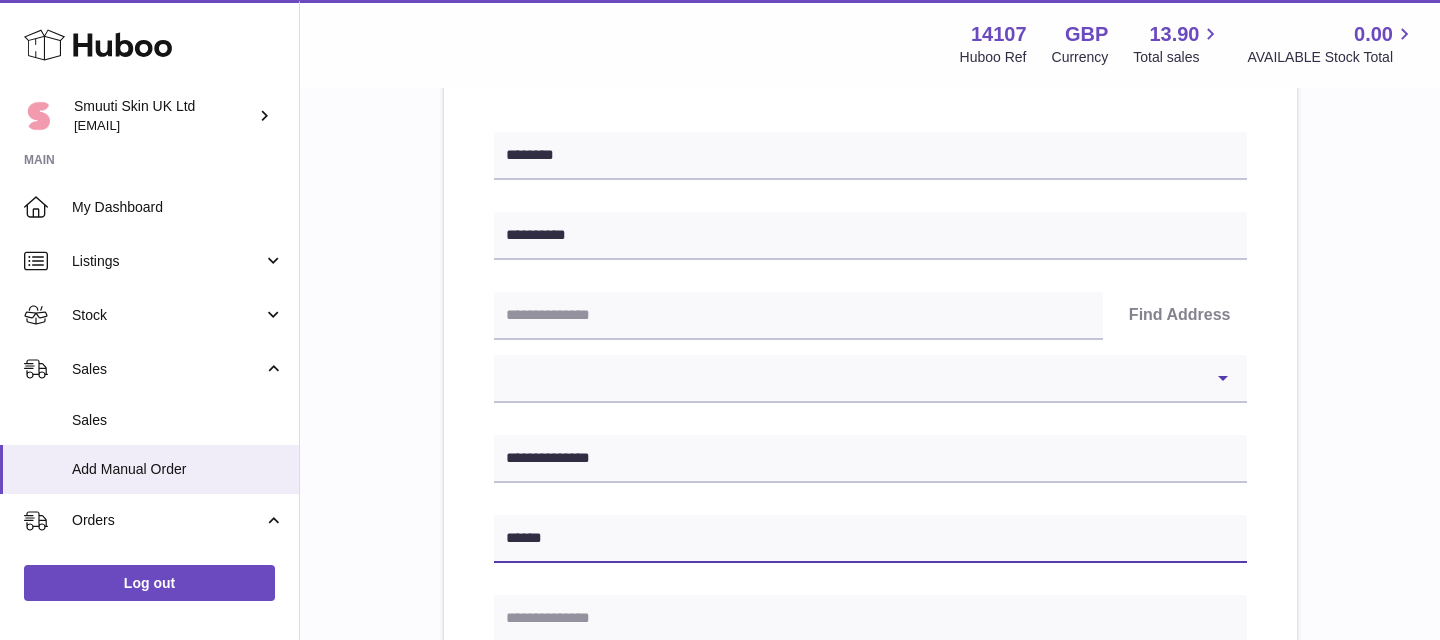 type on "******" 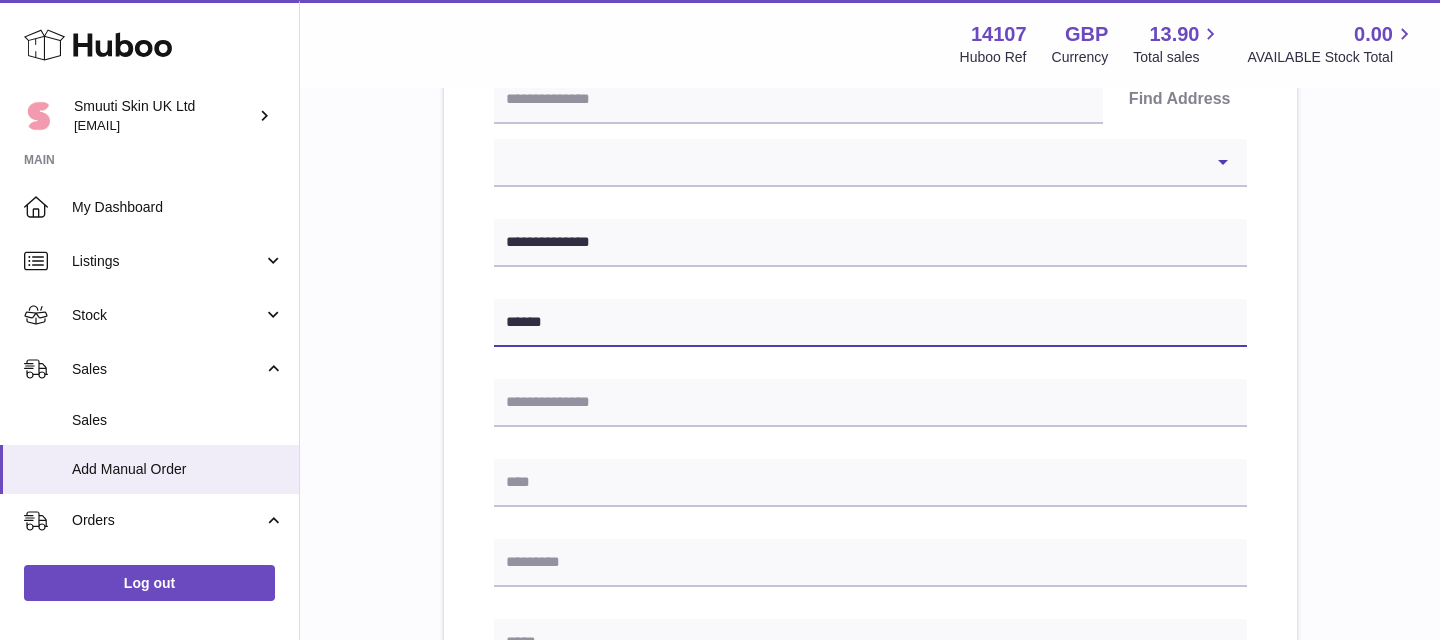 scroll, scrollTop: 473, scrollLeft: 0, axis: vertical 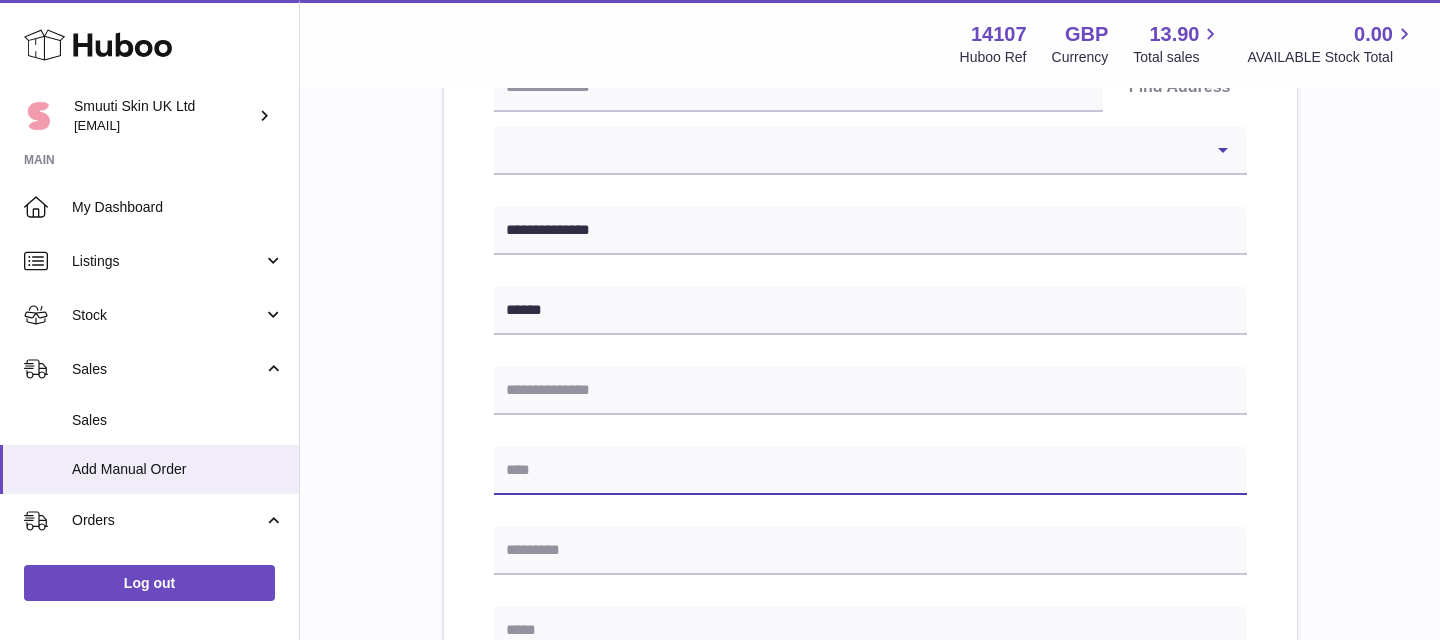 click at bounding box center [870, 471] 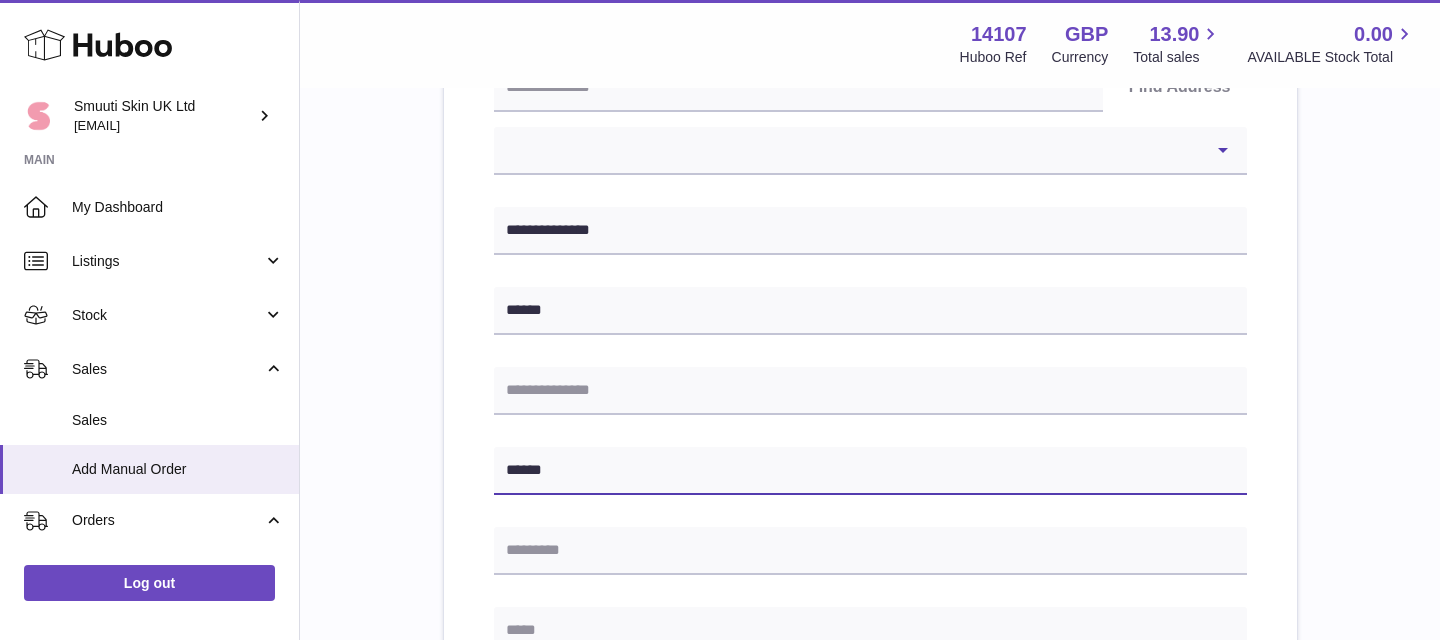 type on "******" 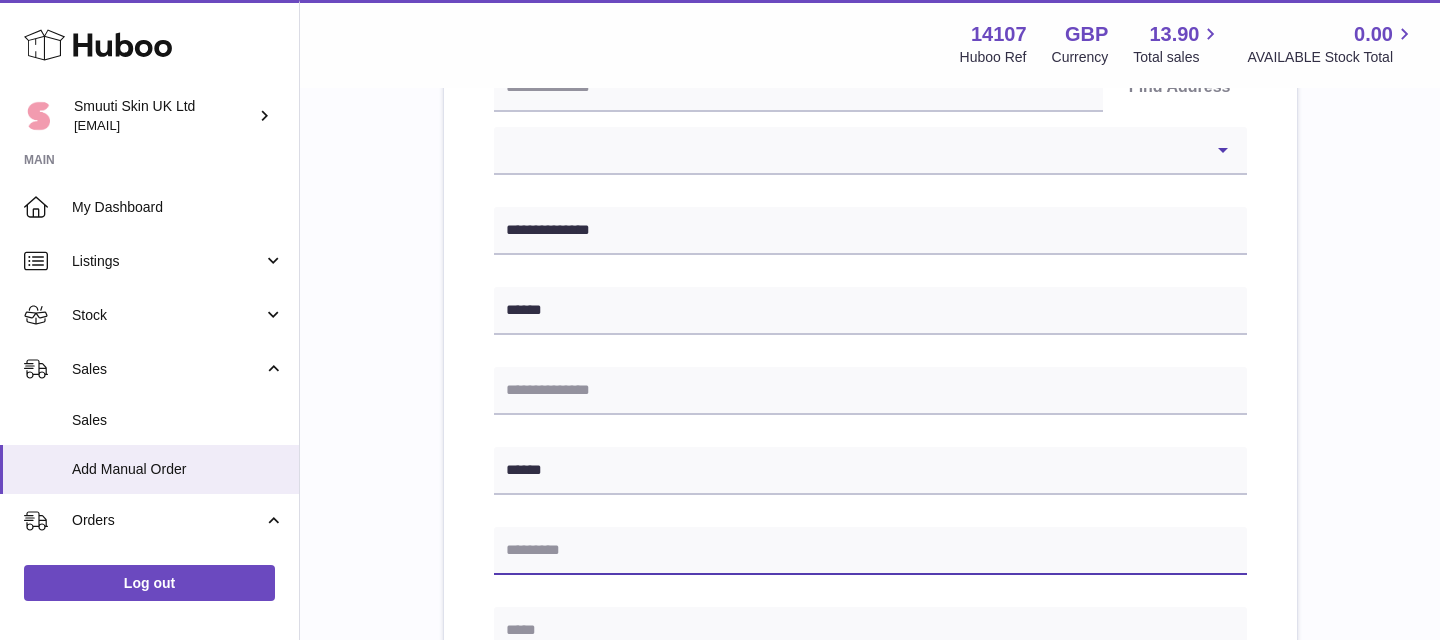 click at bounding box center [870, 551] 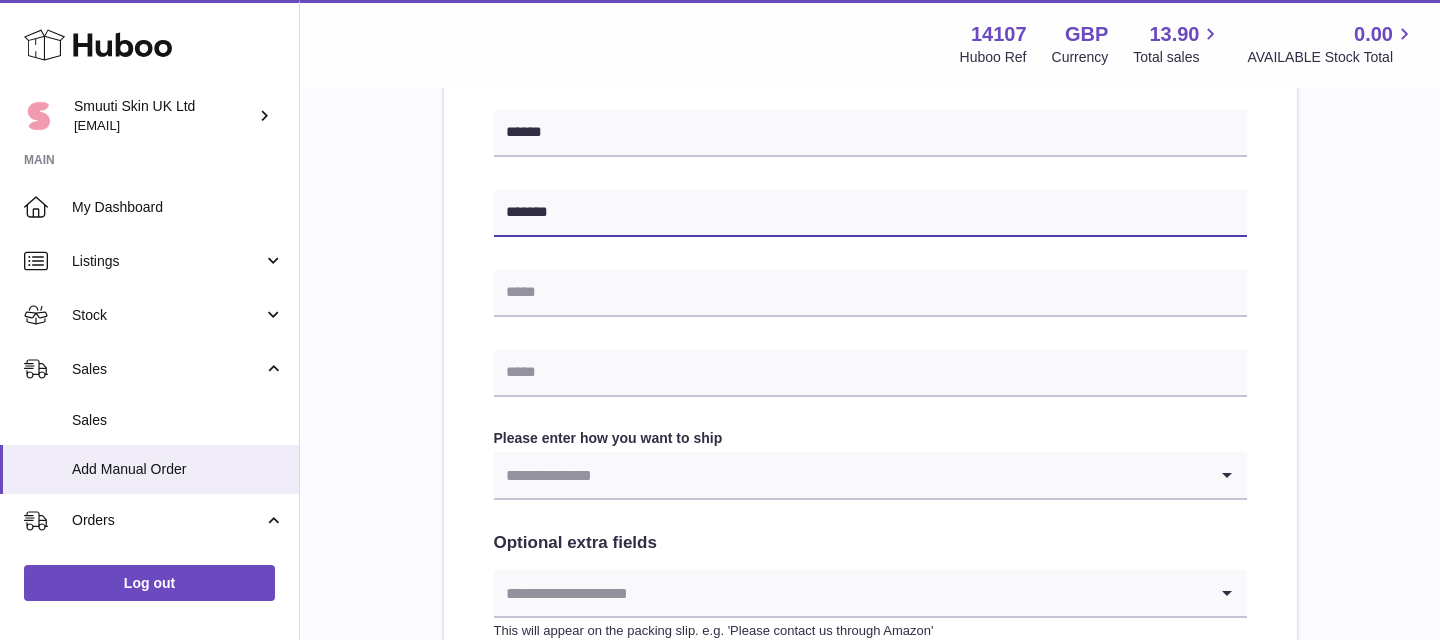 scroll, scrollTop: 819, scrollLeft: 0, axis: vertical 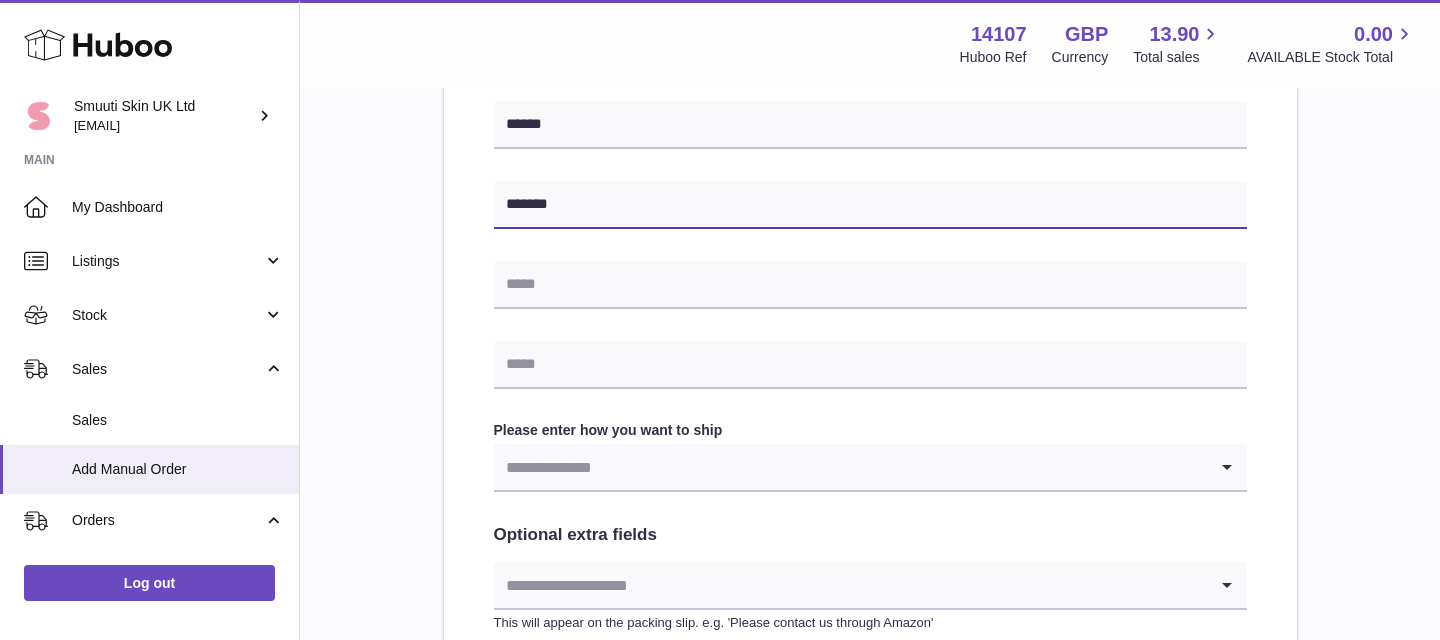 type on "*******" 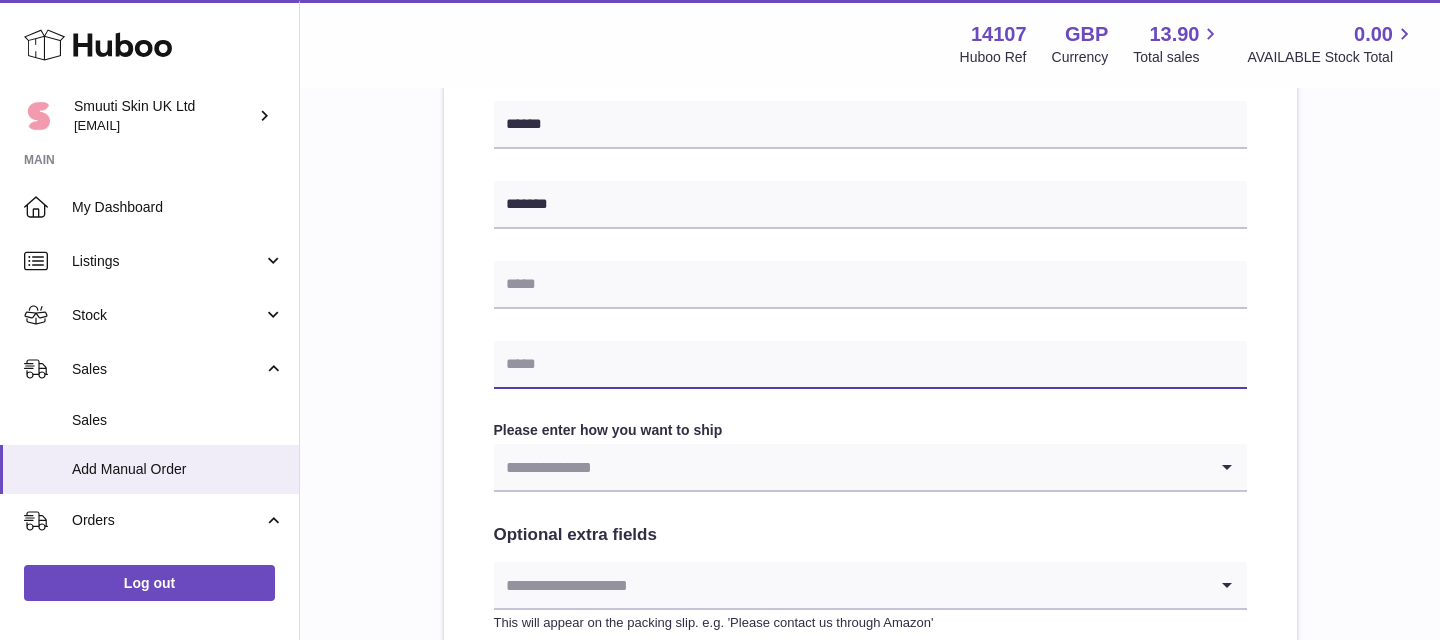 click at bounding box center (870, 365) 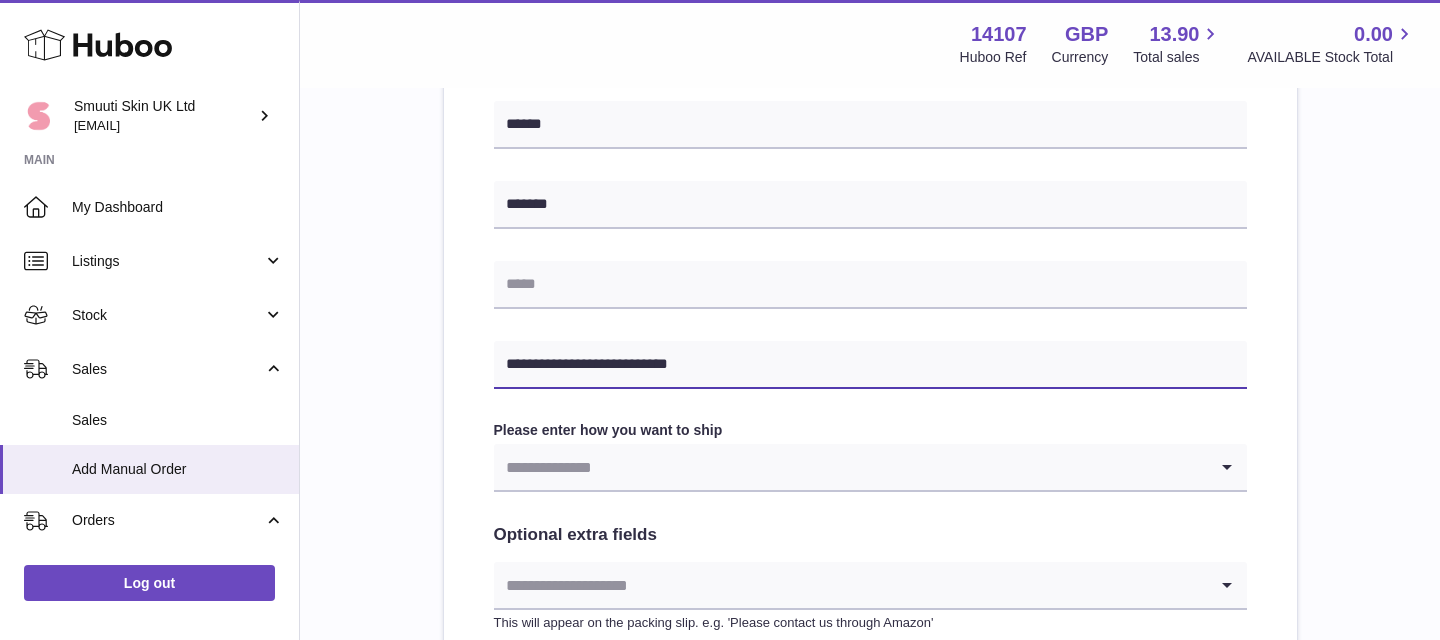 type on "**********" 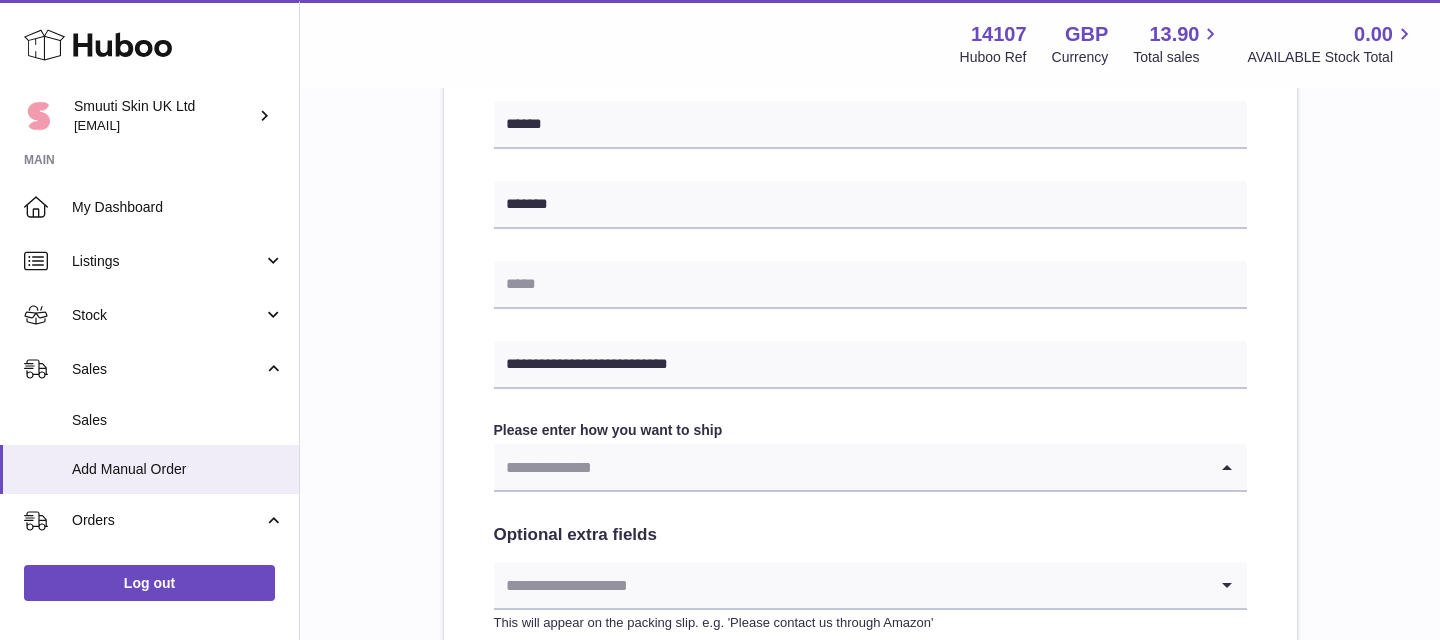 click at bounding box center [850, 467] 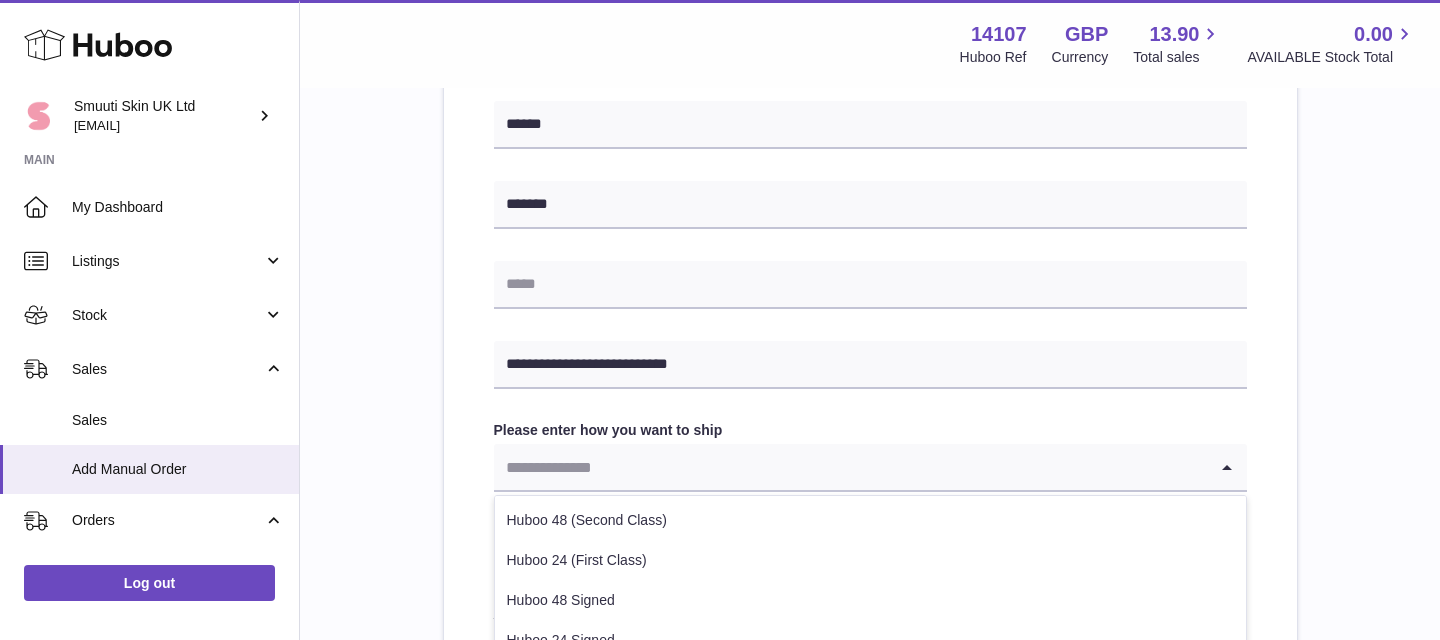 click on "Huboo 48 (Second Class)" at bounding box center (870, 521) 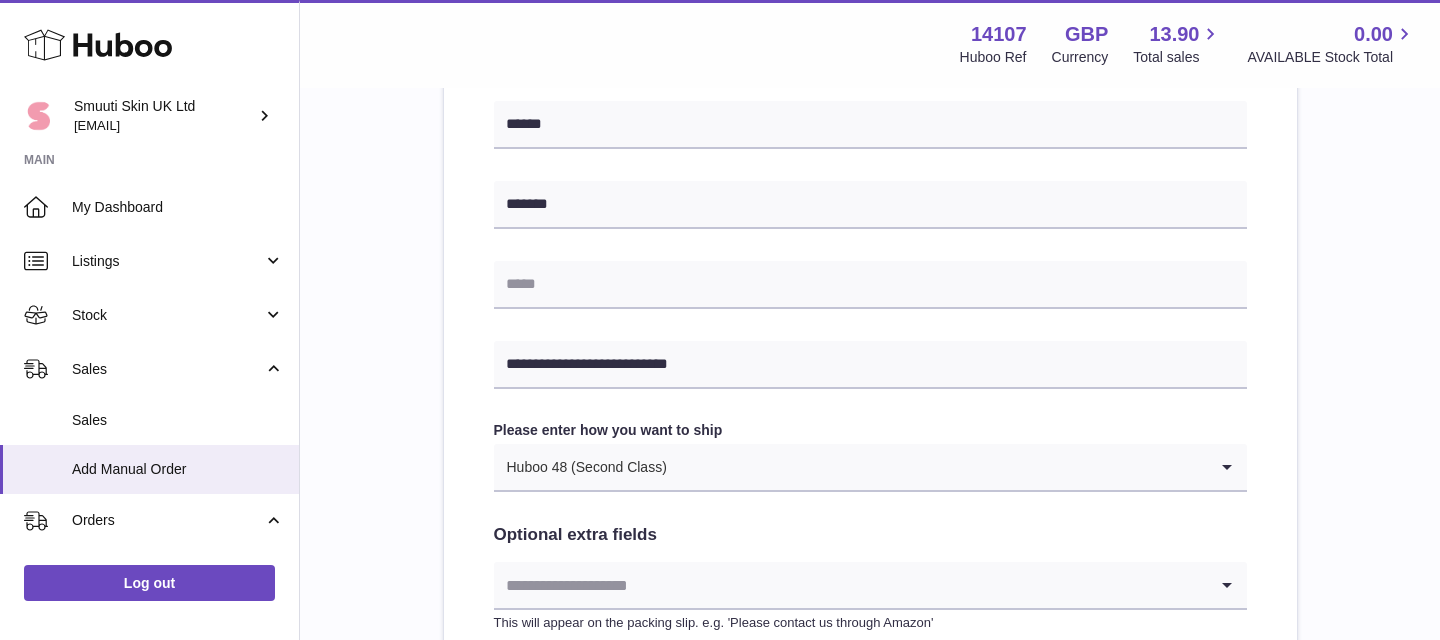 click on "**********" at bounding box center [870, 170] 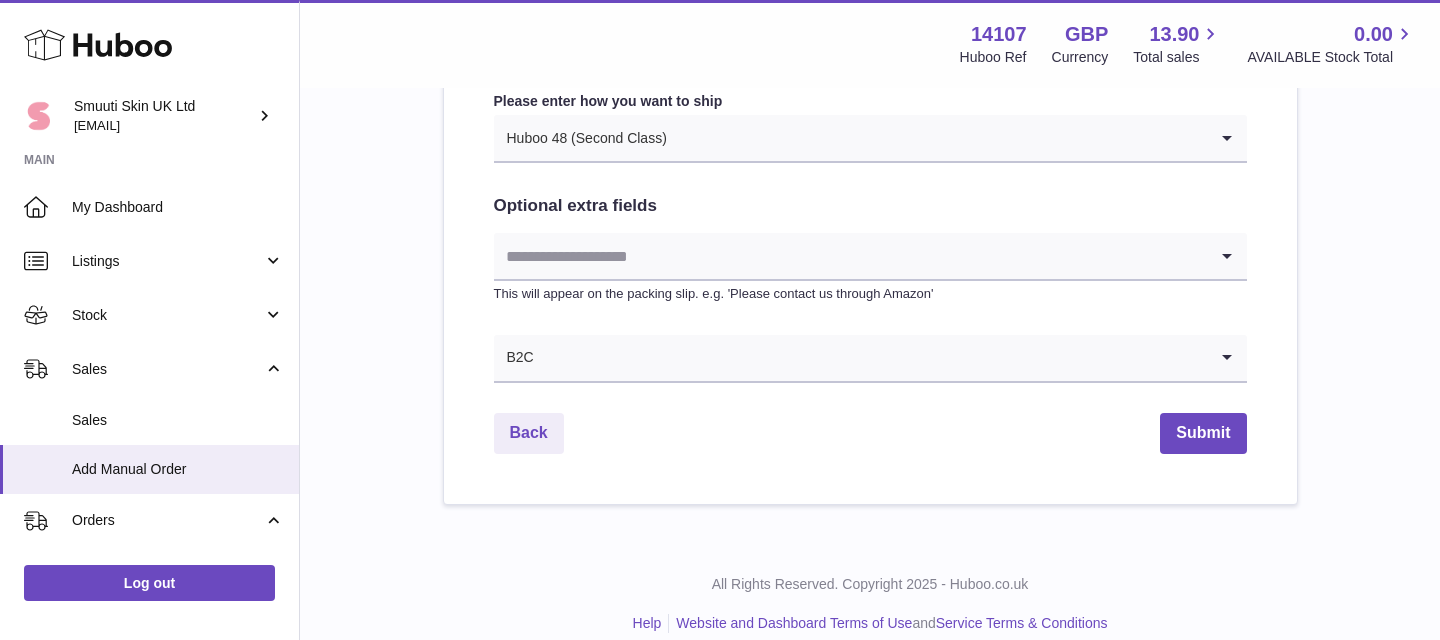 scroll, scrollTop: 1170, scrollLeft: 0, axis: vertical 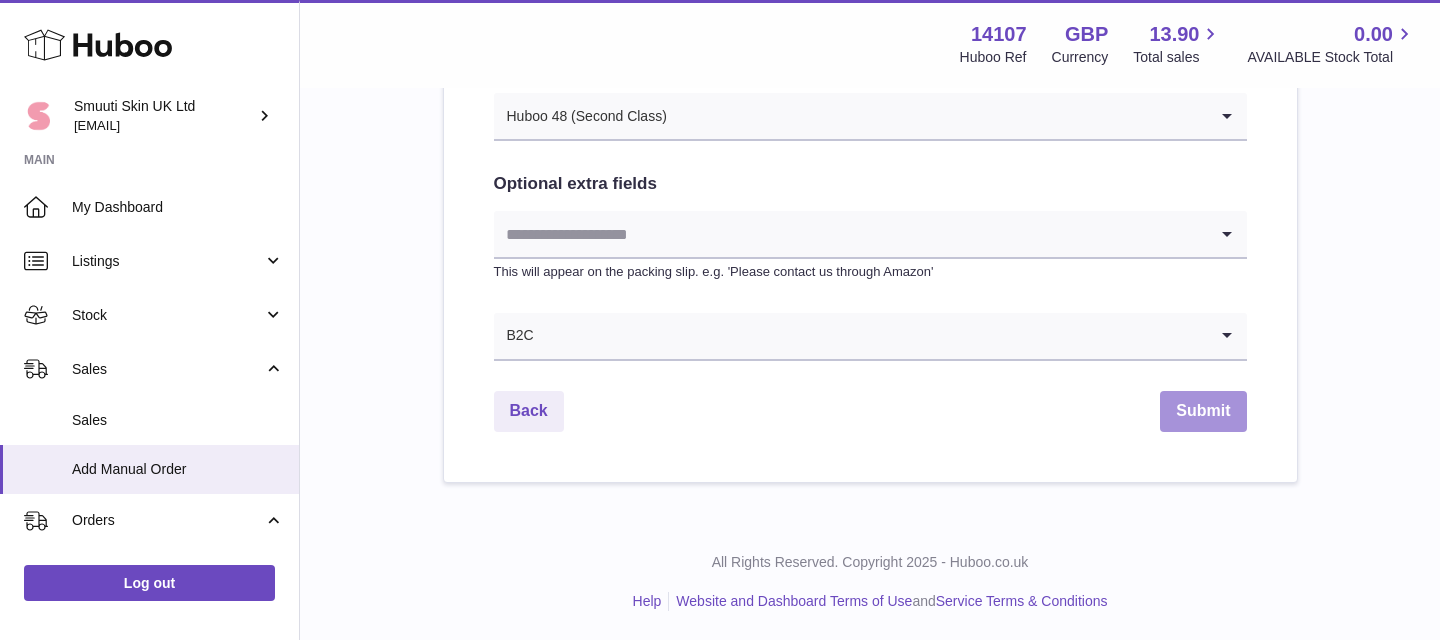 click on "Submit" at bounding box center [1203, 411] 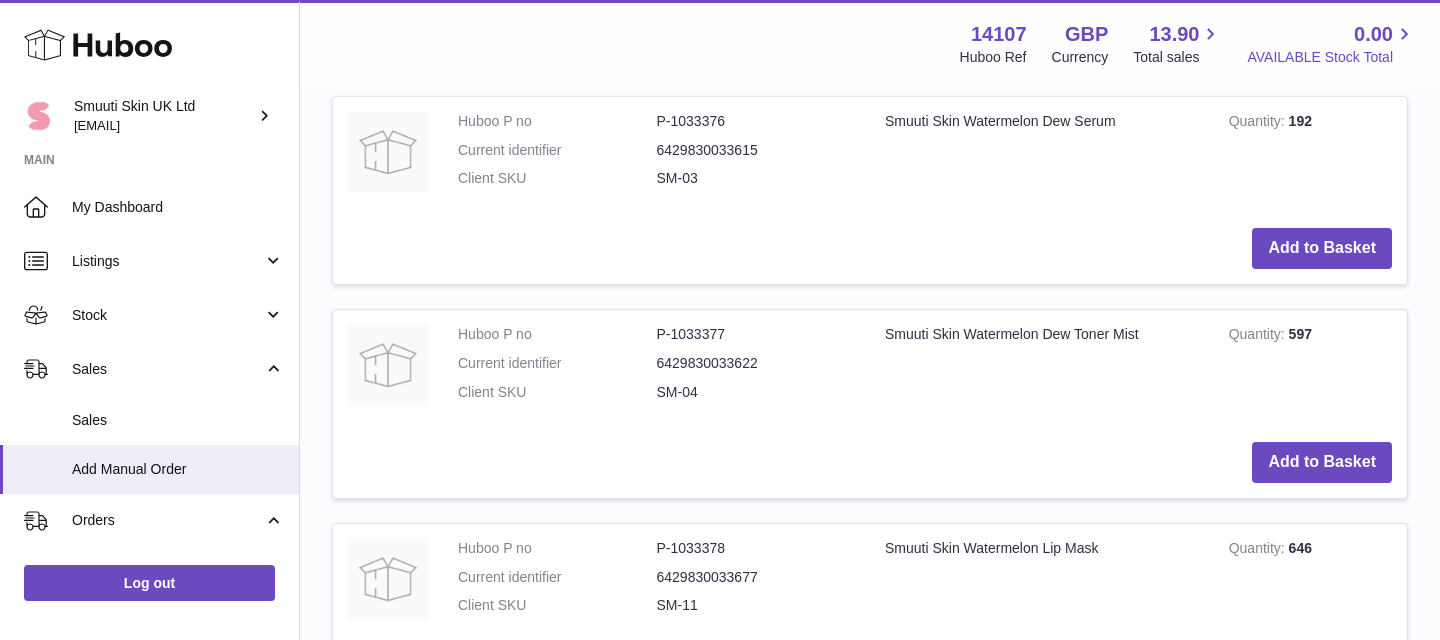 scroll, scrollTop: 0, scrollLeft: 0, axis: both 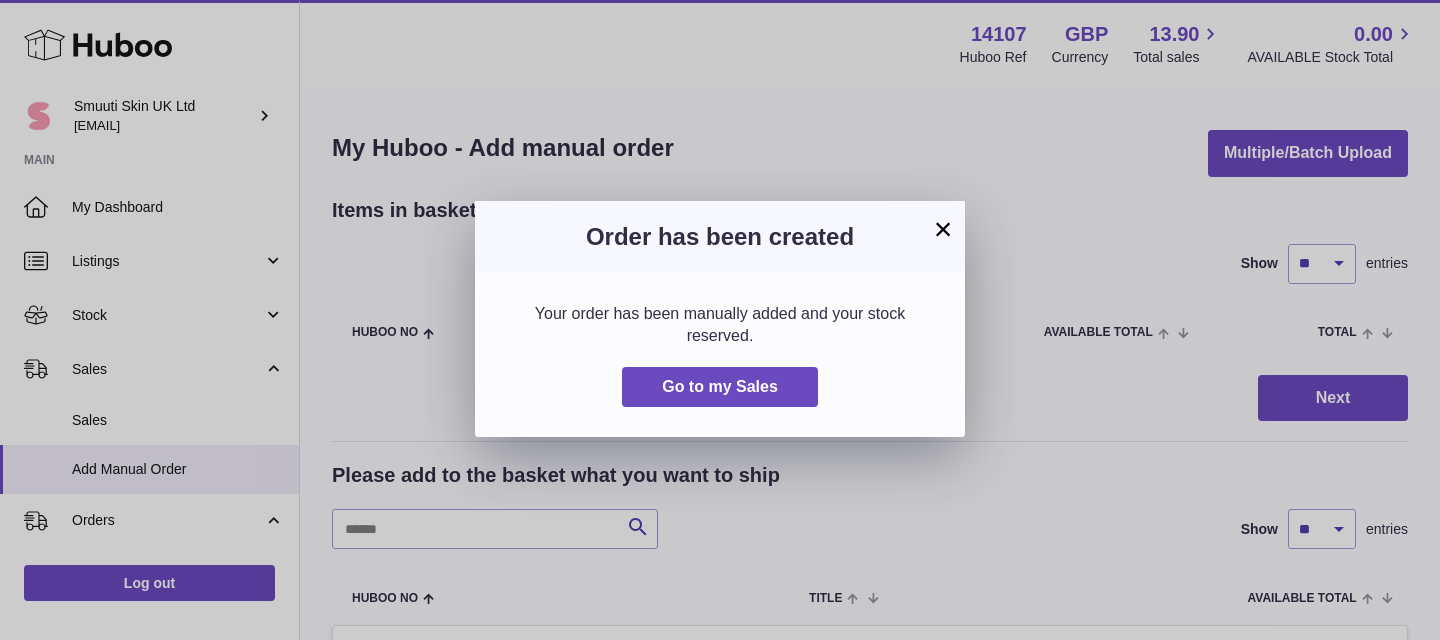click on "×" at bounding box center [943, 229] 